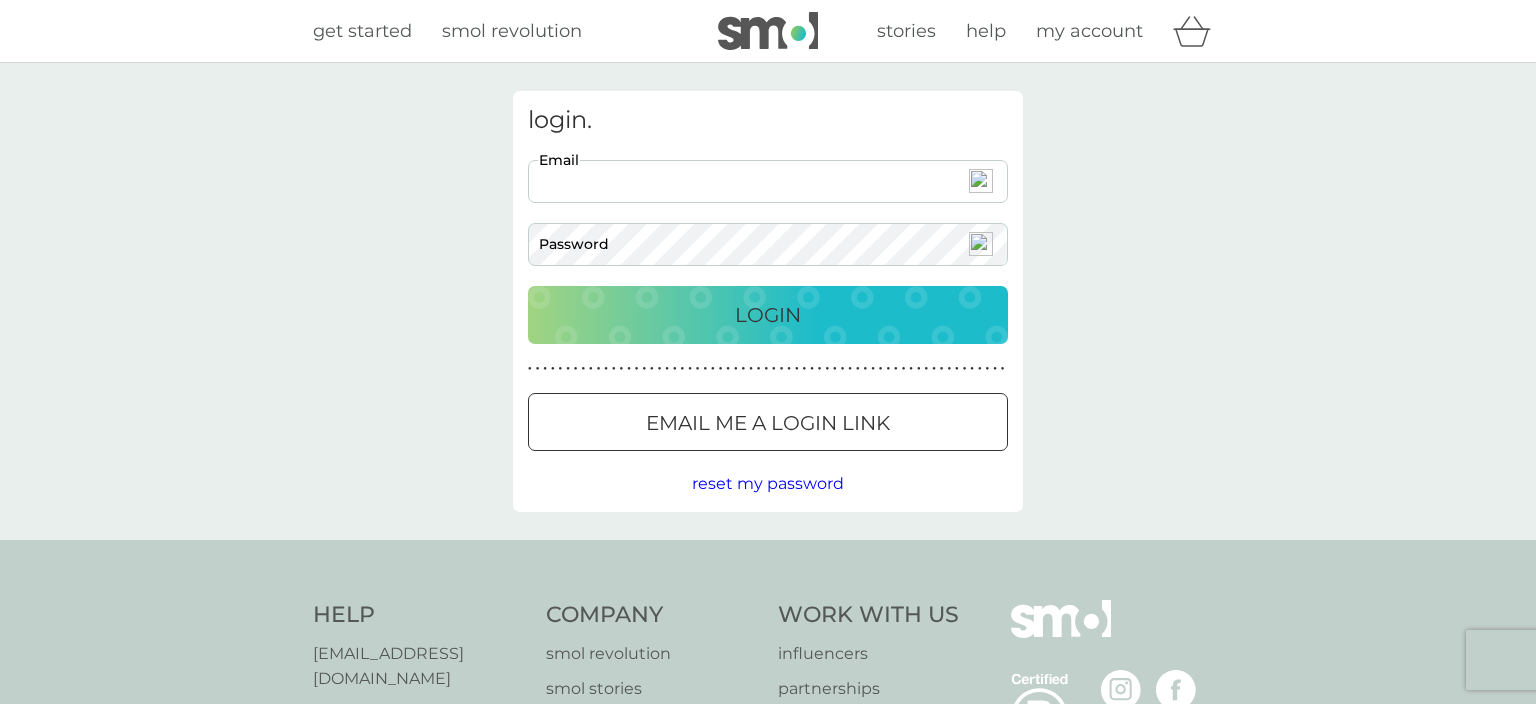 click on "Email" at bounding box center (768, 181) 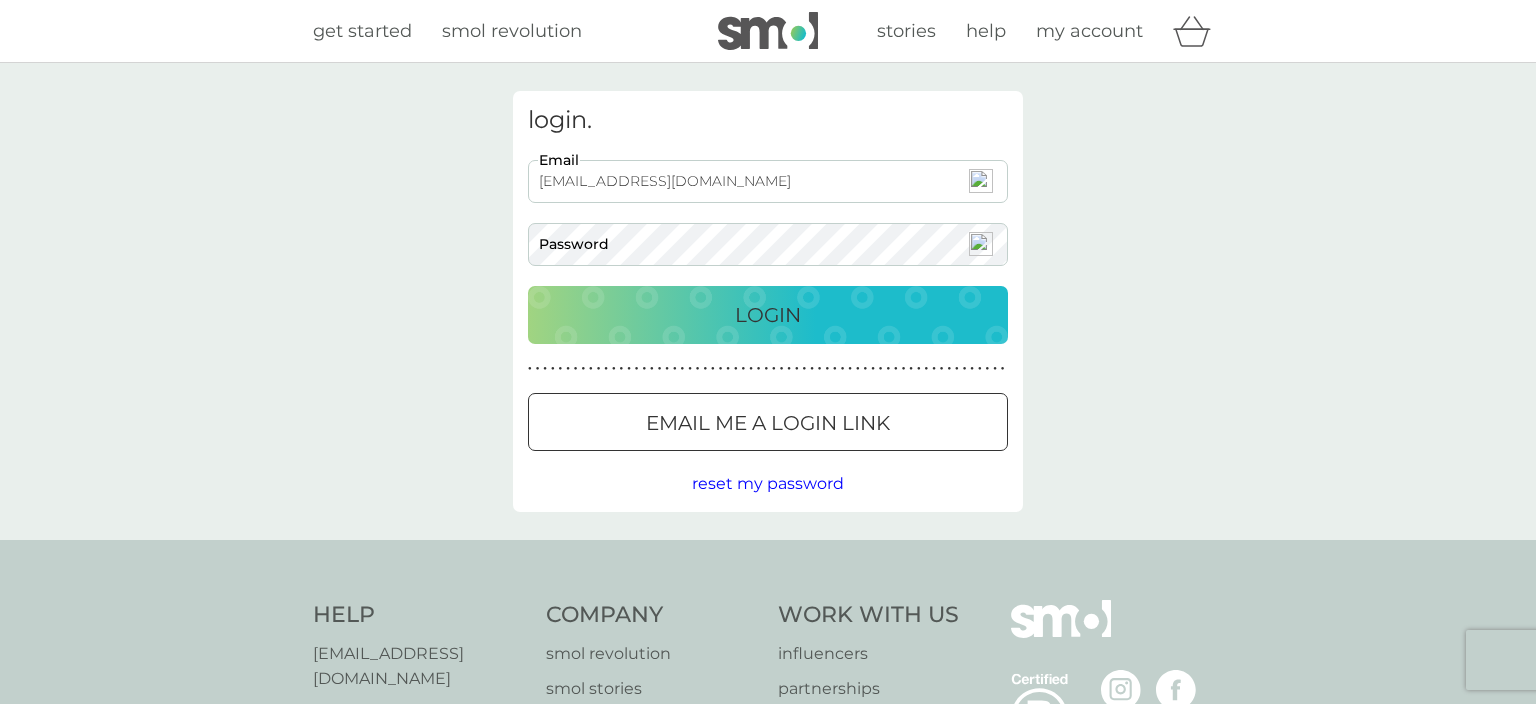 type on "[EMAIL_ADDRESS][DOMAIN_NAME]" 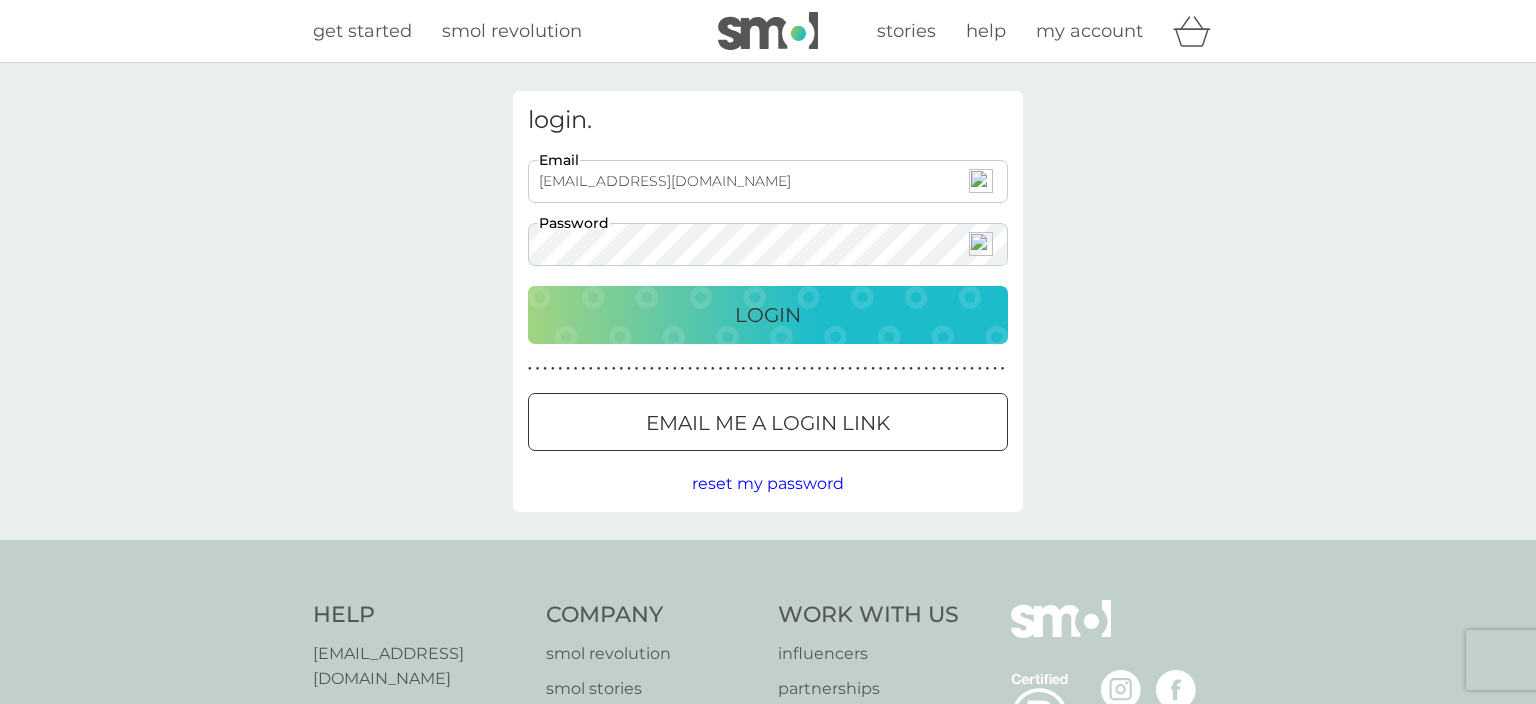 click on "Login" at bounding box center (768, 315) 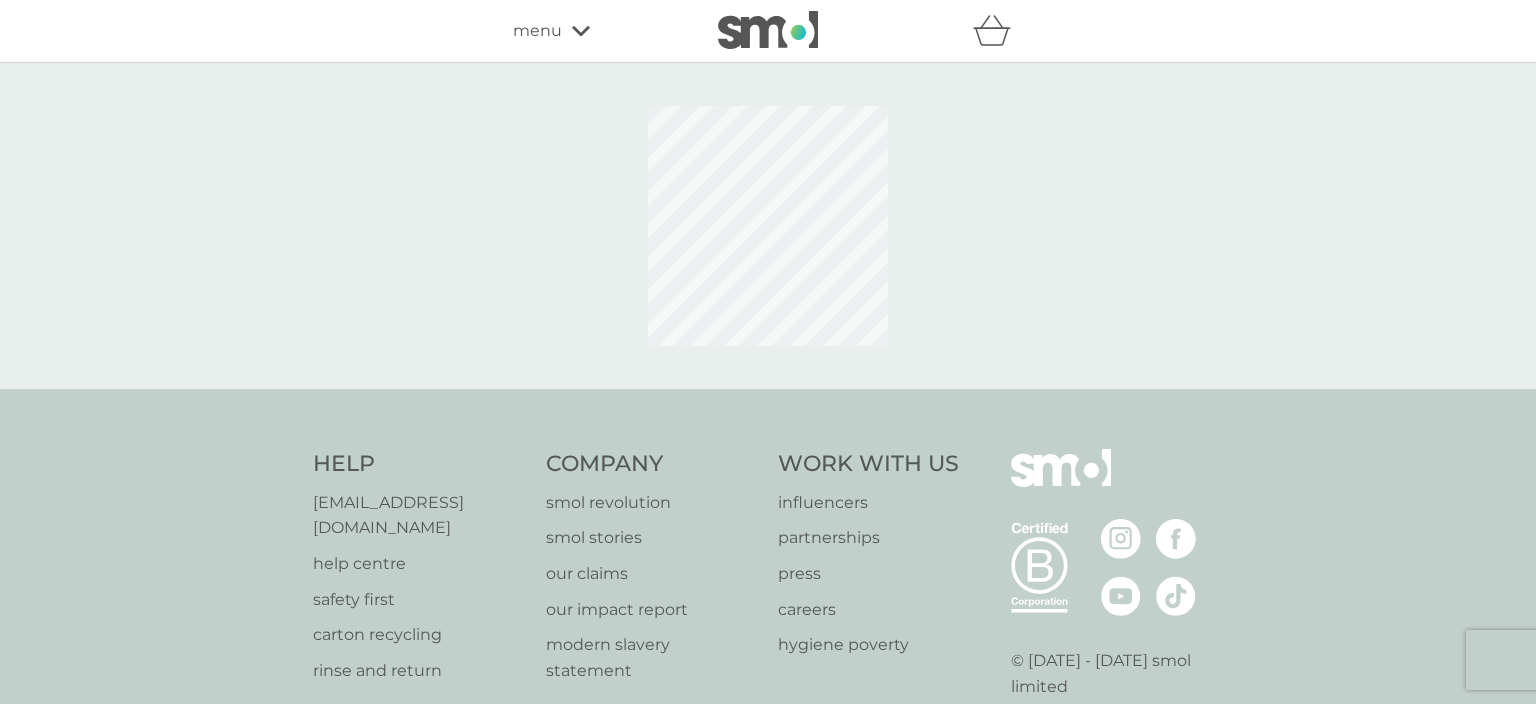 scroll, scrollTop: 0, scrollLeft: 0, axis: both 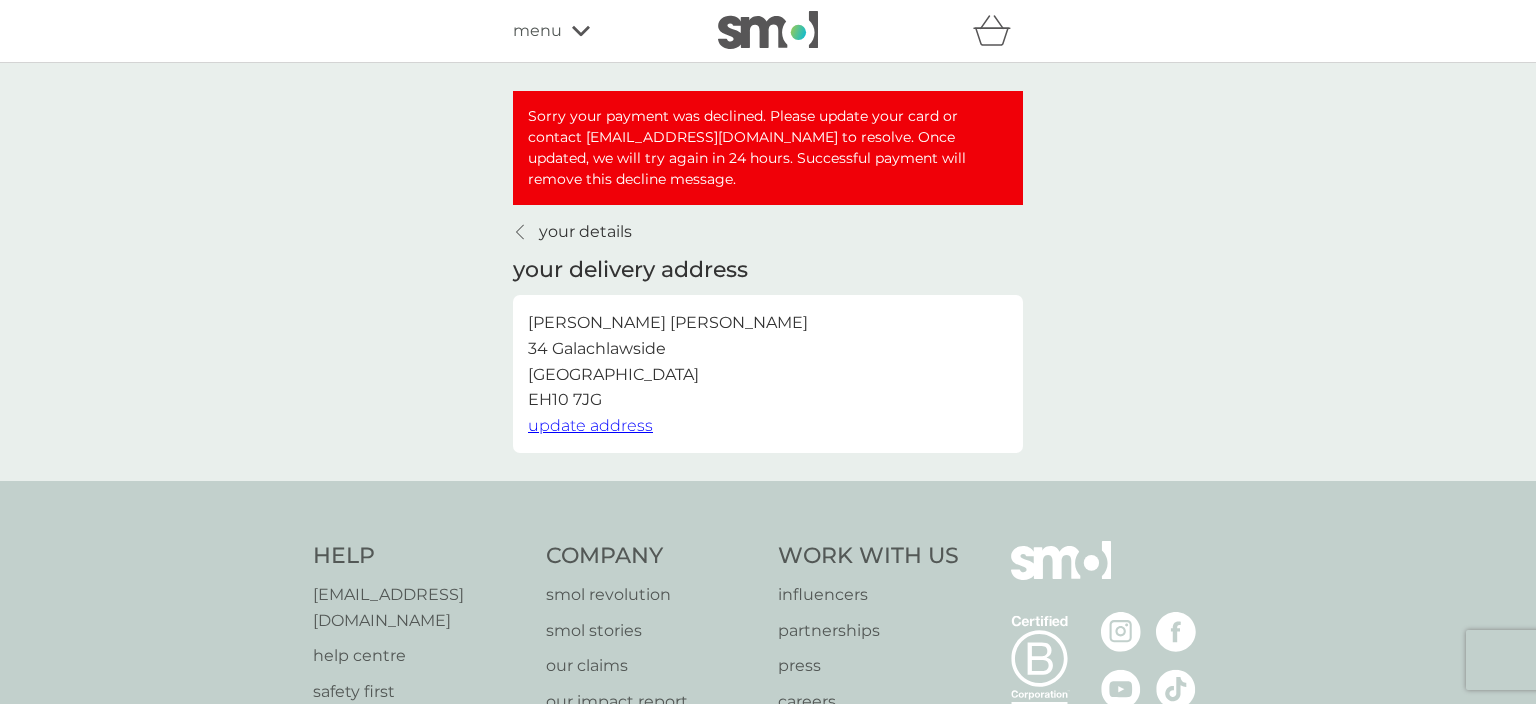 click on "your details" at bounding box center (585, 232) 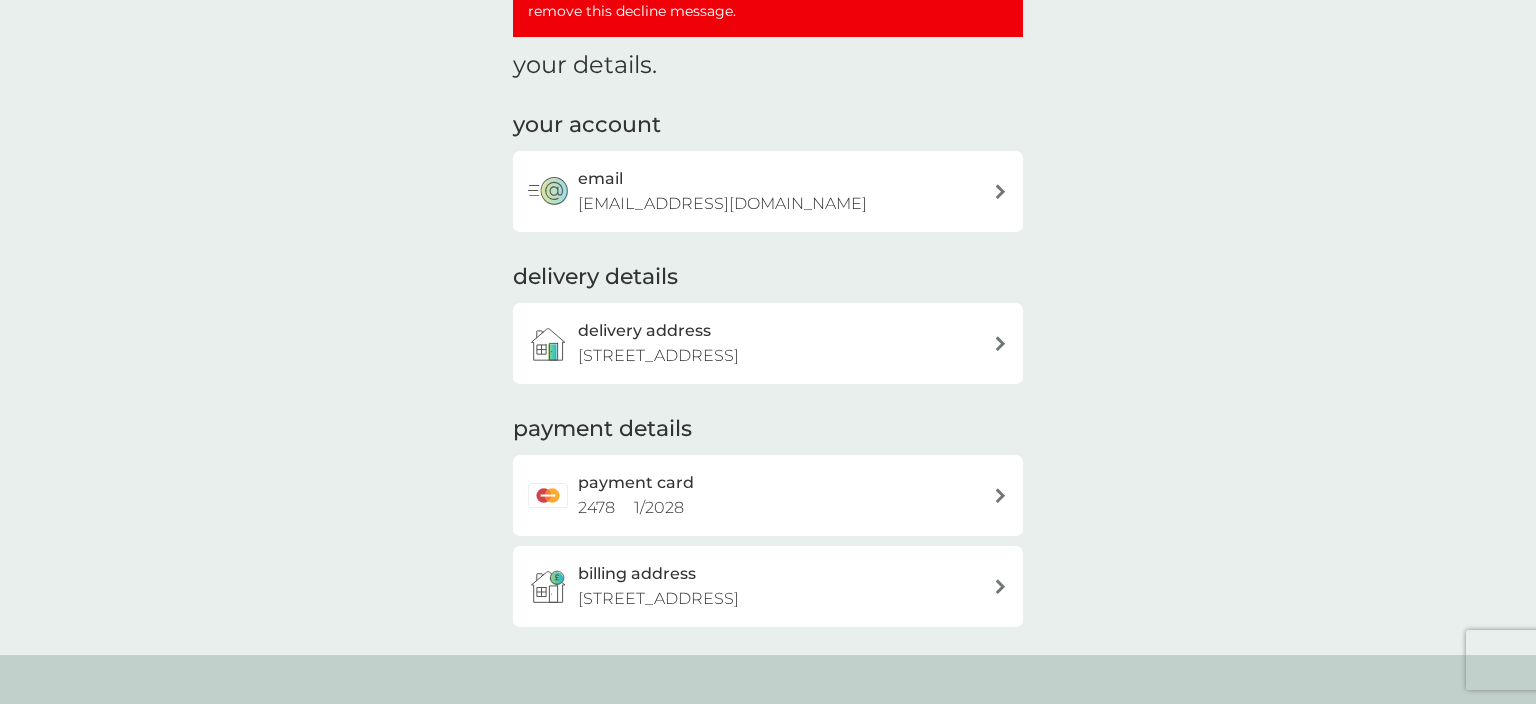 scroll, scrollTop: 281, scrollLeft: 0, axis: vertical 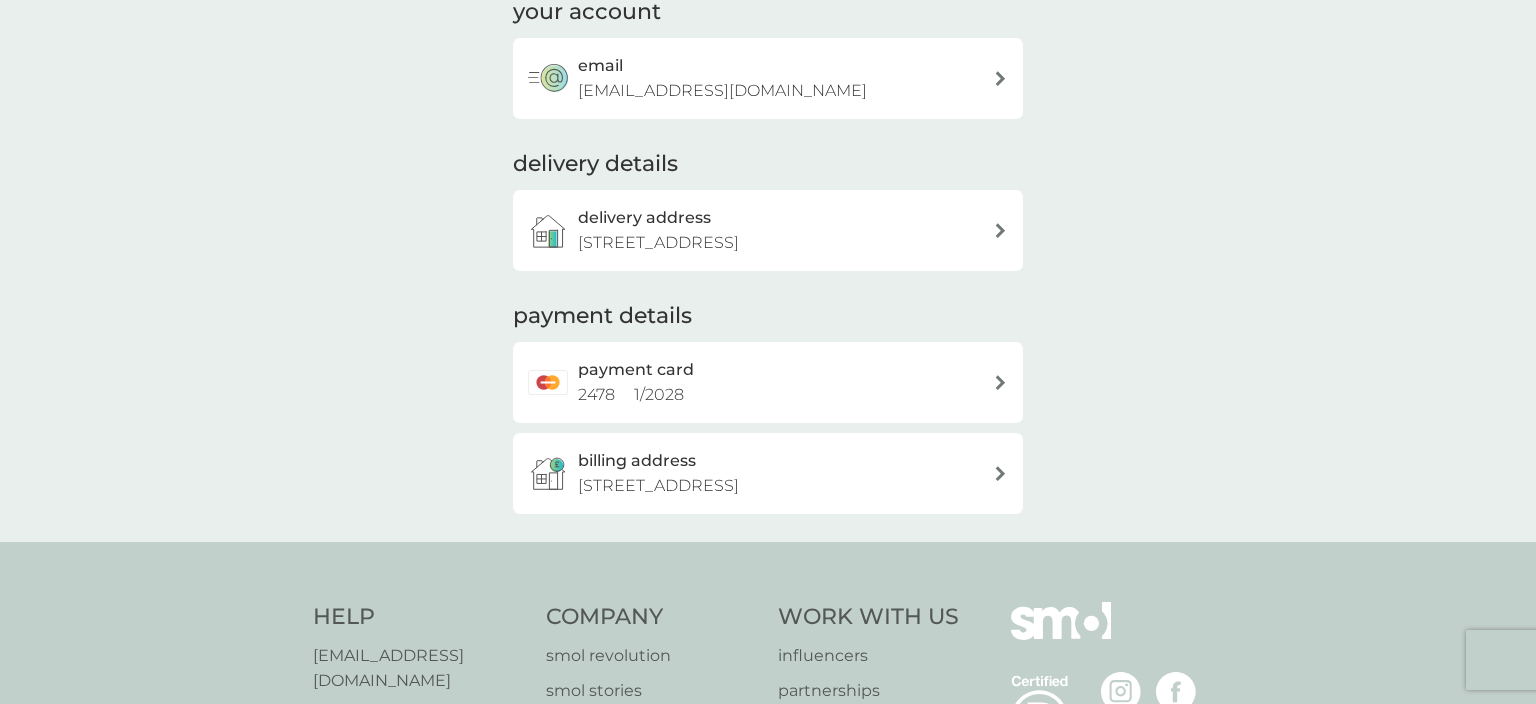 click on "1 / 2028" at bounding box center [659, 394] 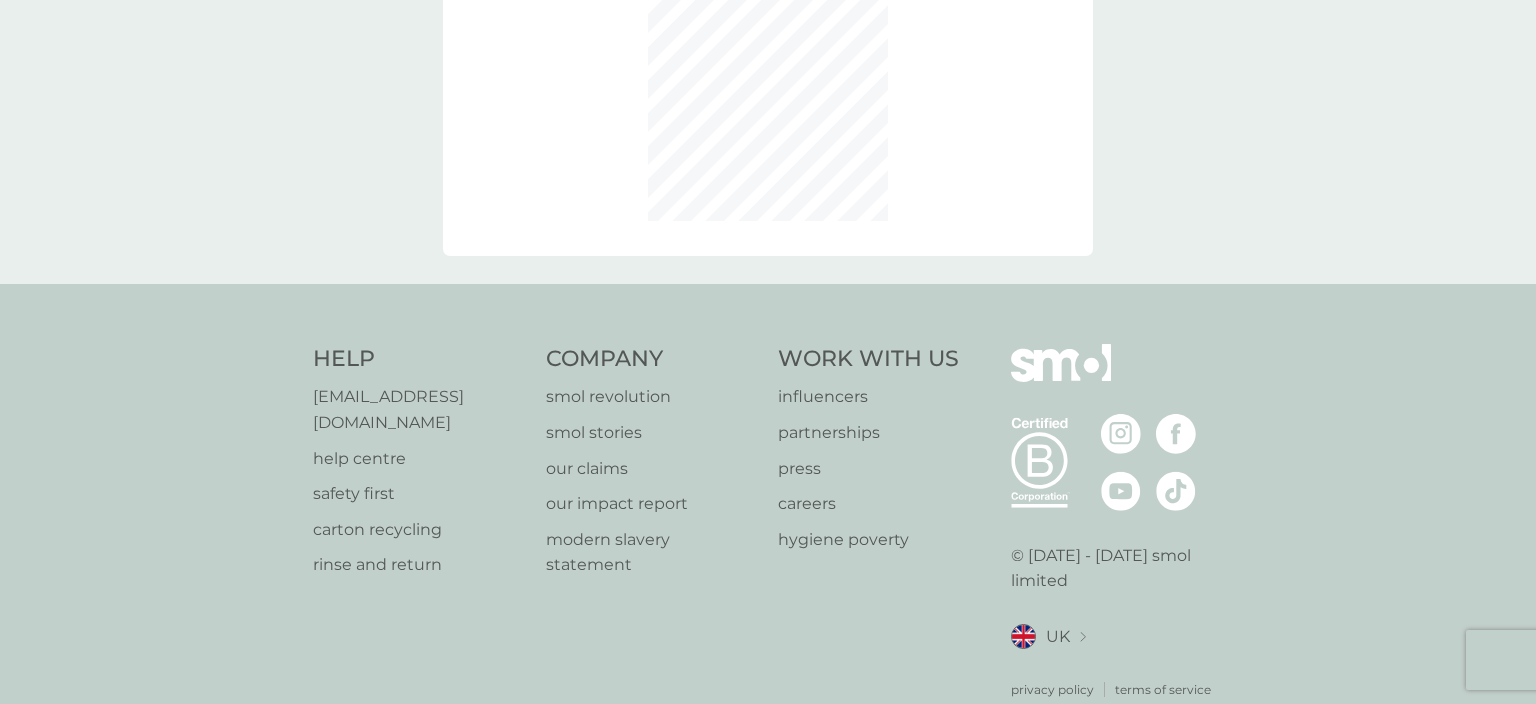 scroll, scrollTop: 0, scrollLeft: 0, axis: both 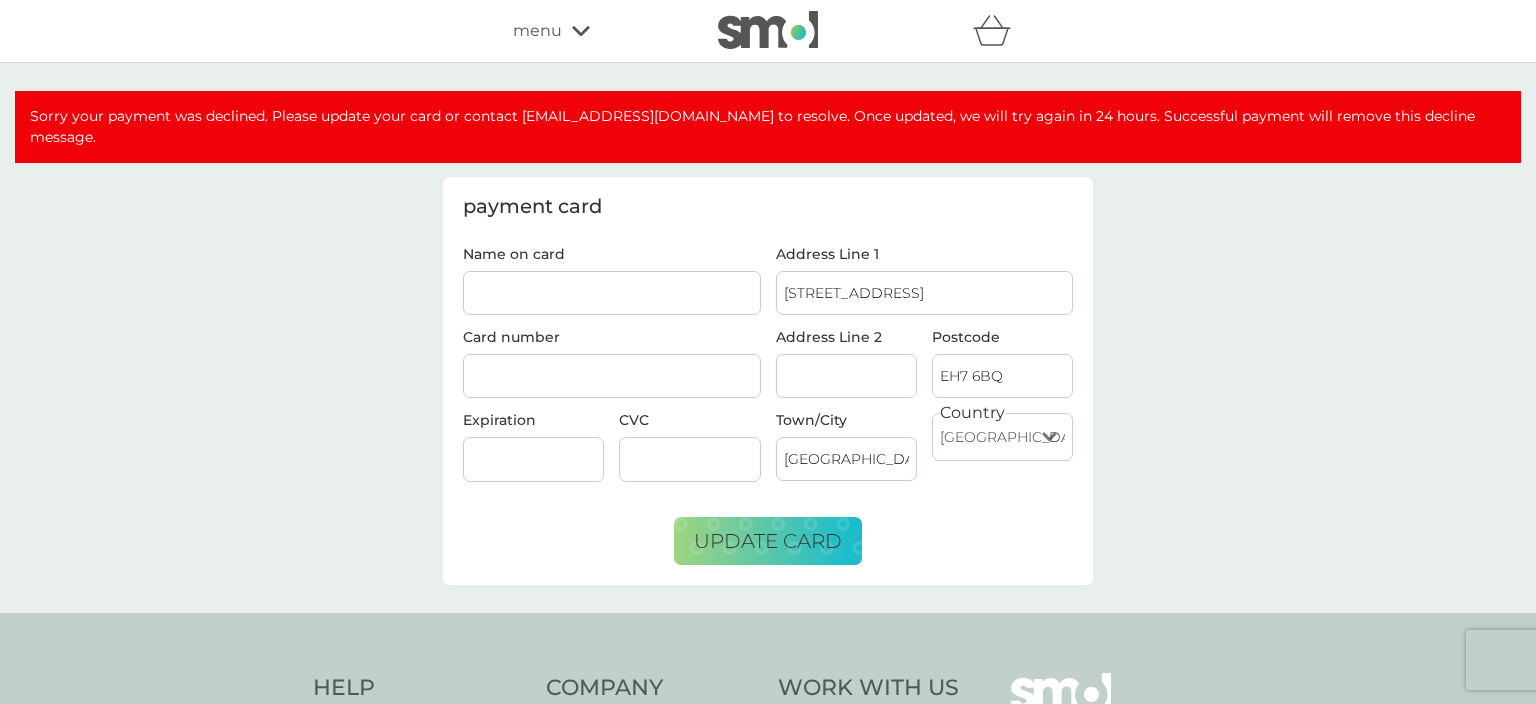 click on "Name on card" at bounding box center [612, 293] 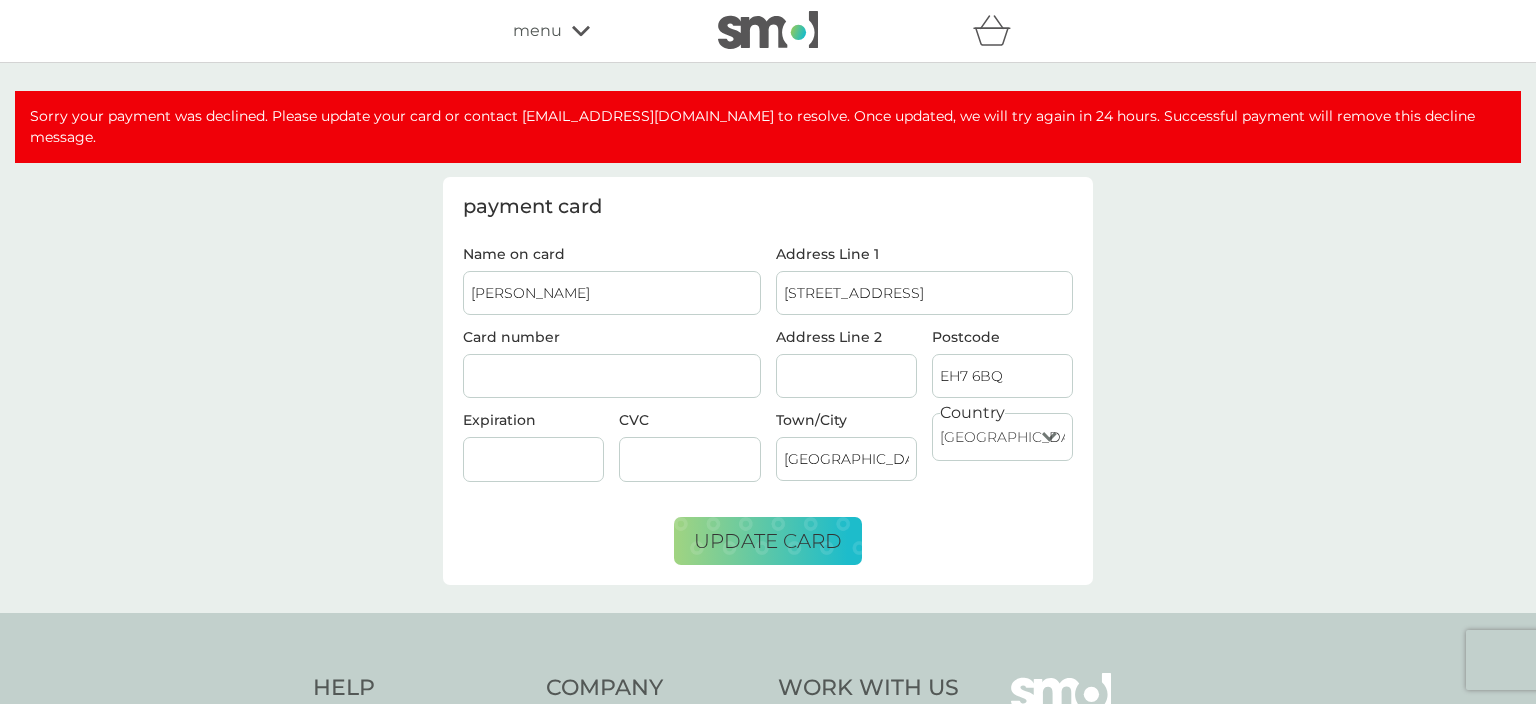 type on "[PERSON_NAME]" 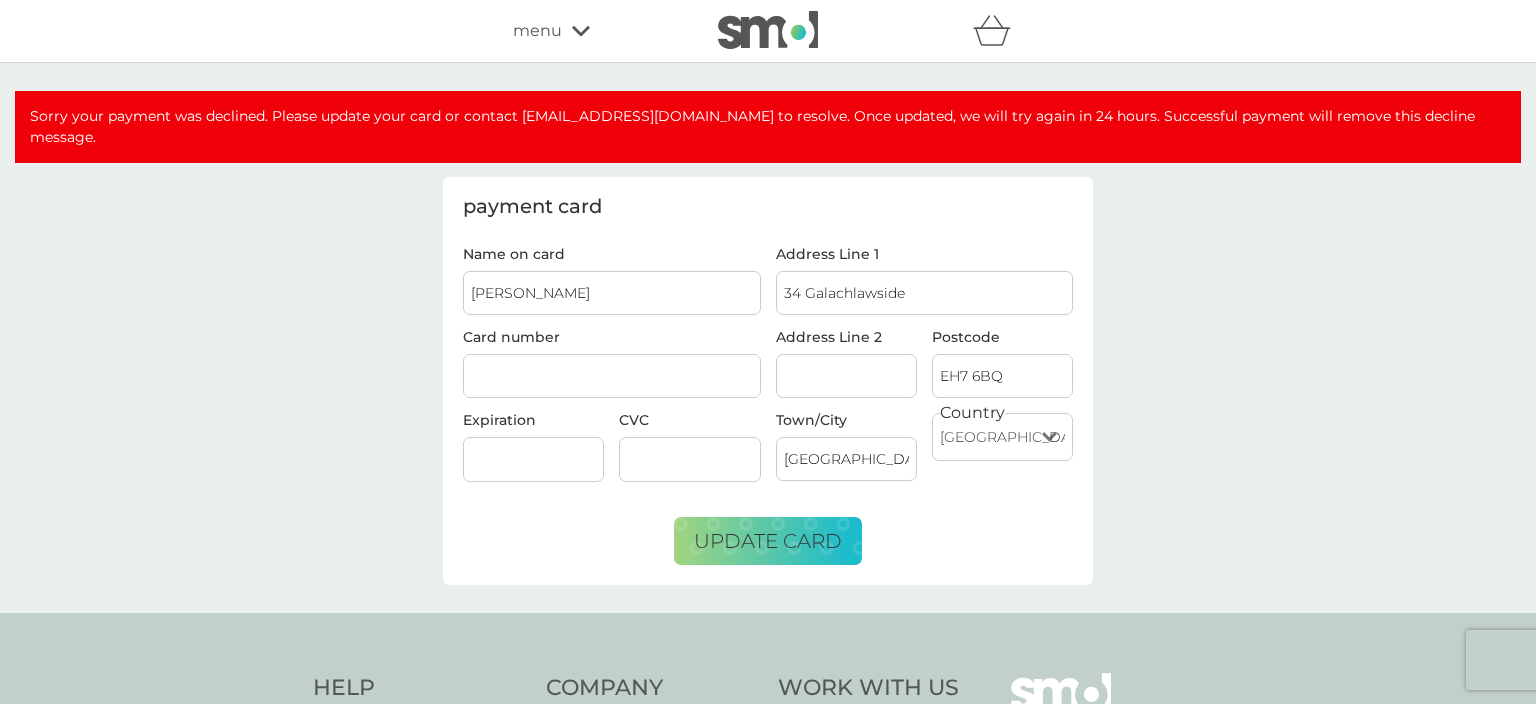 type on "34 Galachlawside" 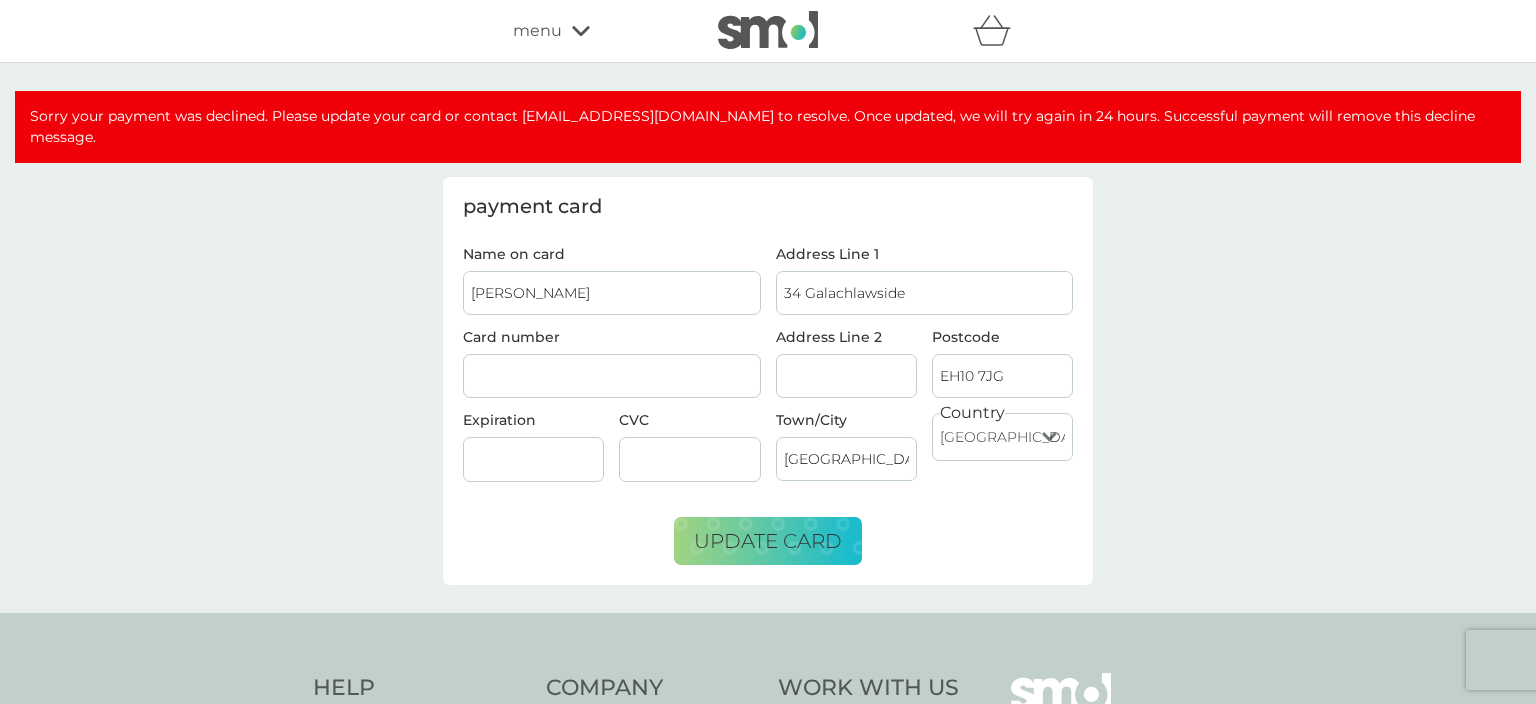 type on "EH10 7JG" 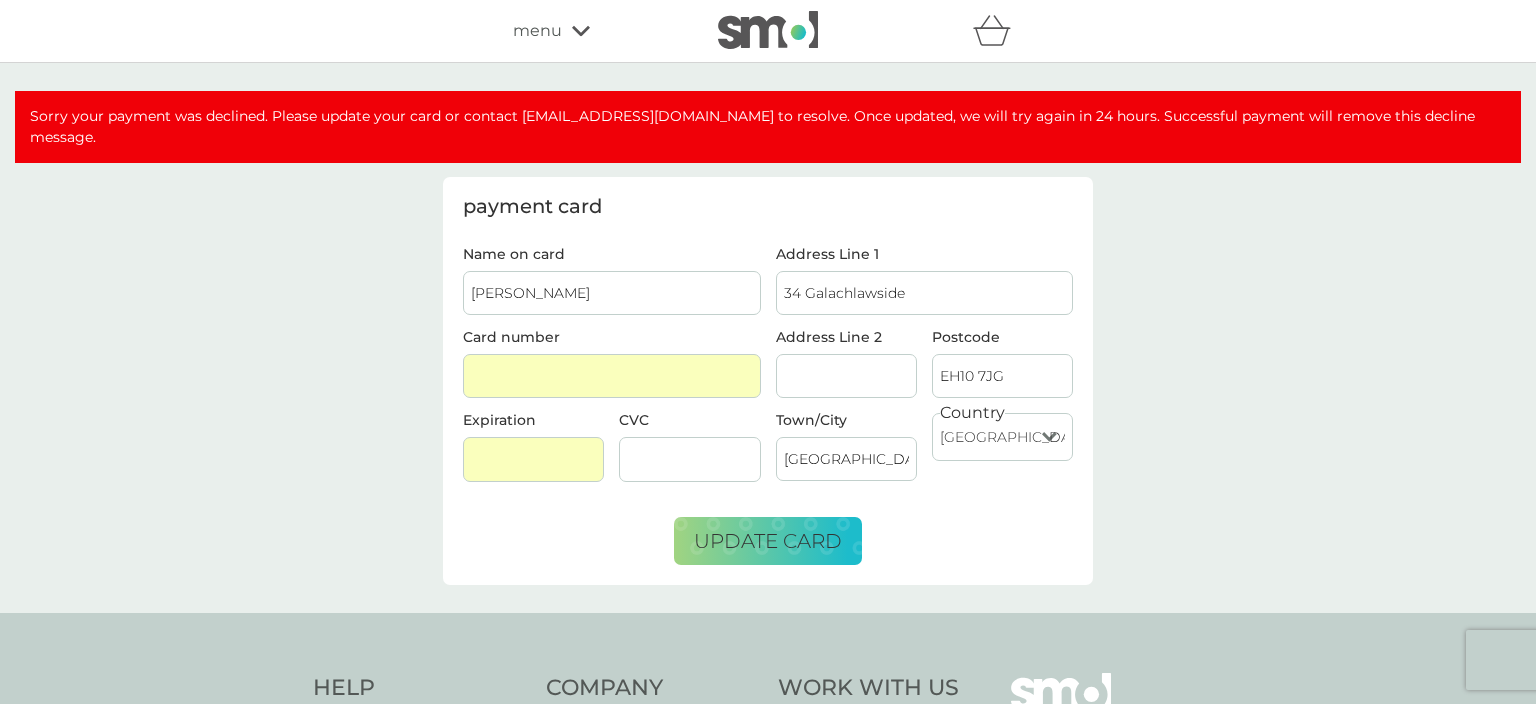 click at bounding box center [689, 459] 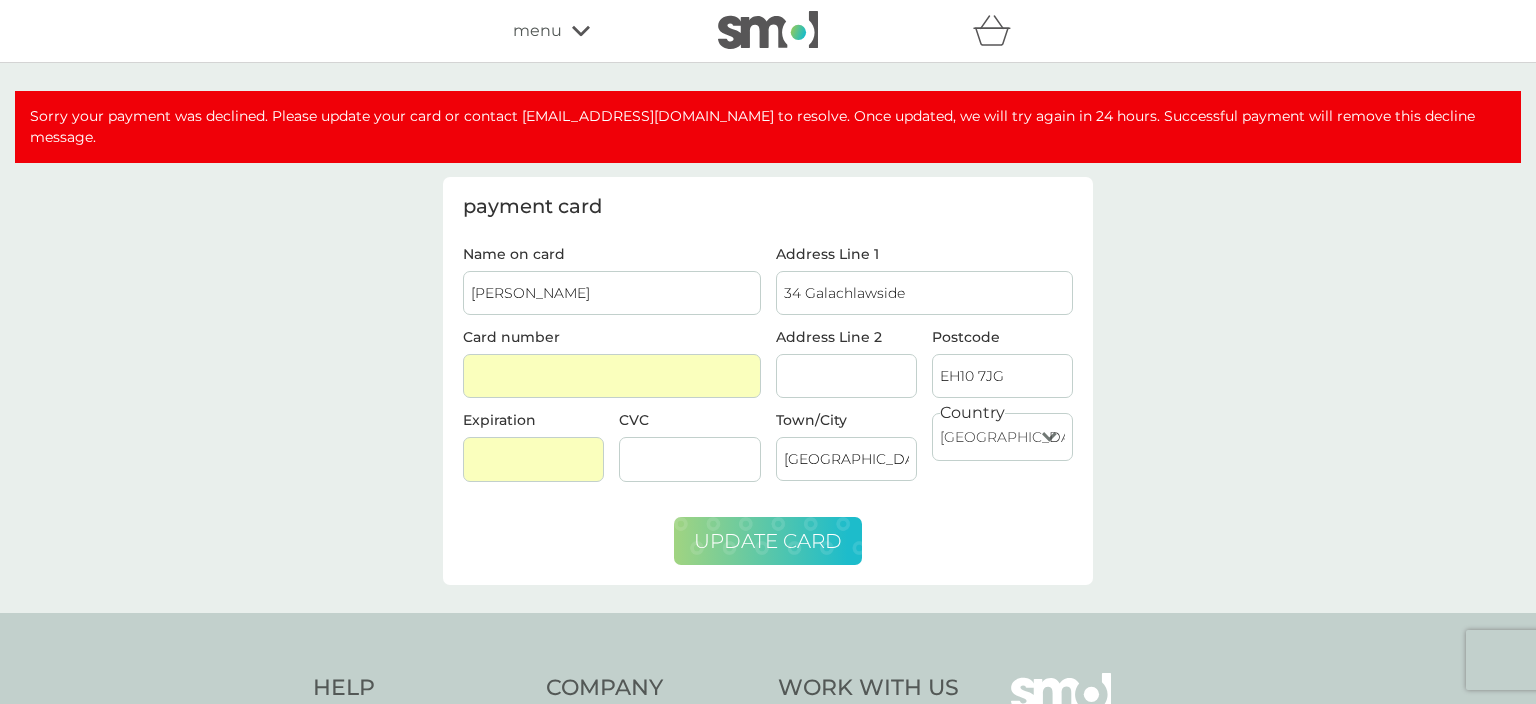 click on "update card" at bounding box center [768, 541] 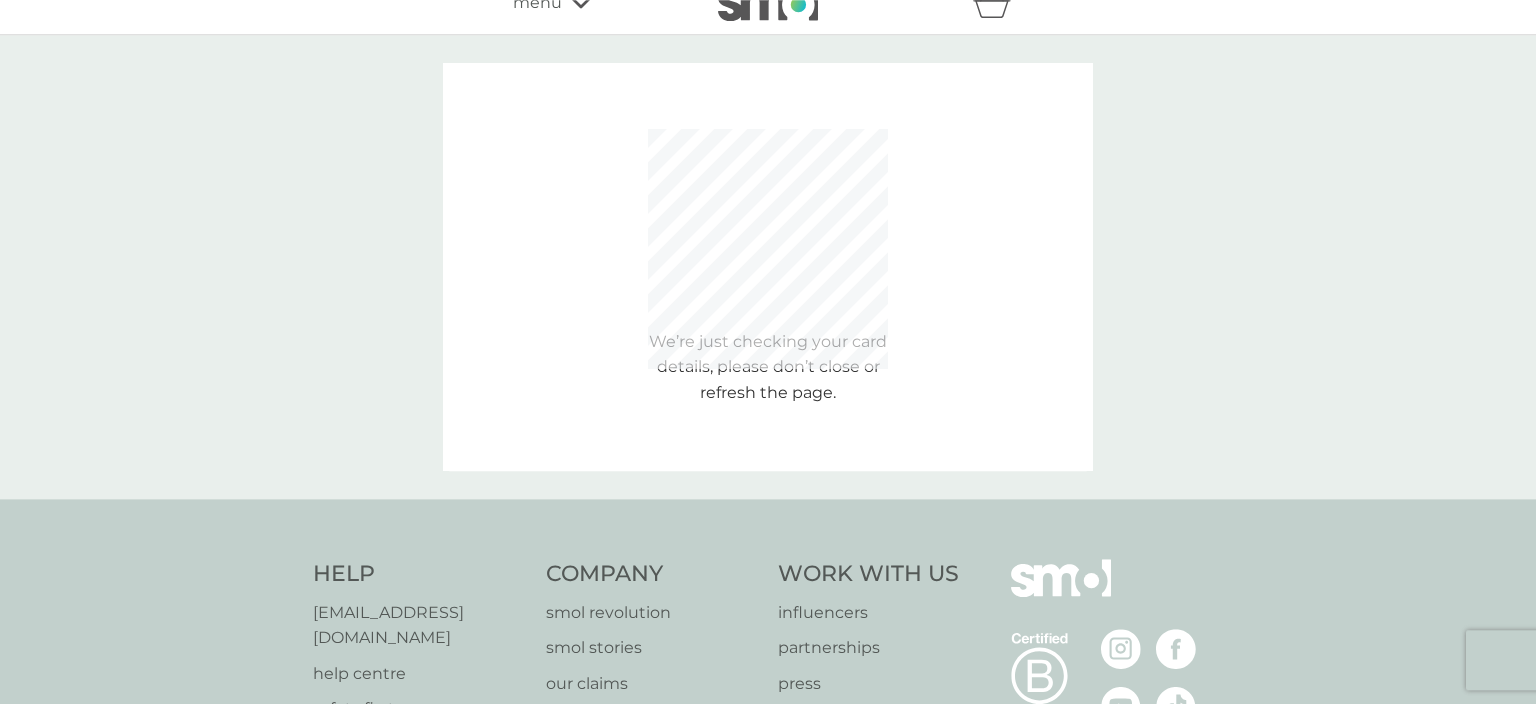 scroll, scrollTop: 0, scrollLeft: 0, axis: both 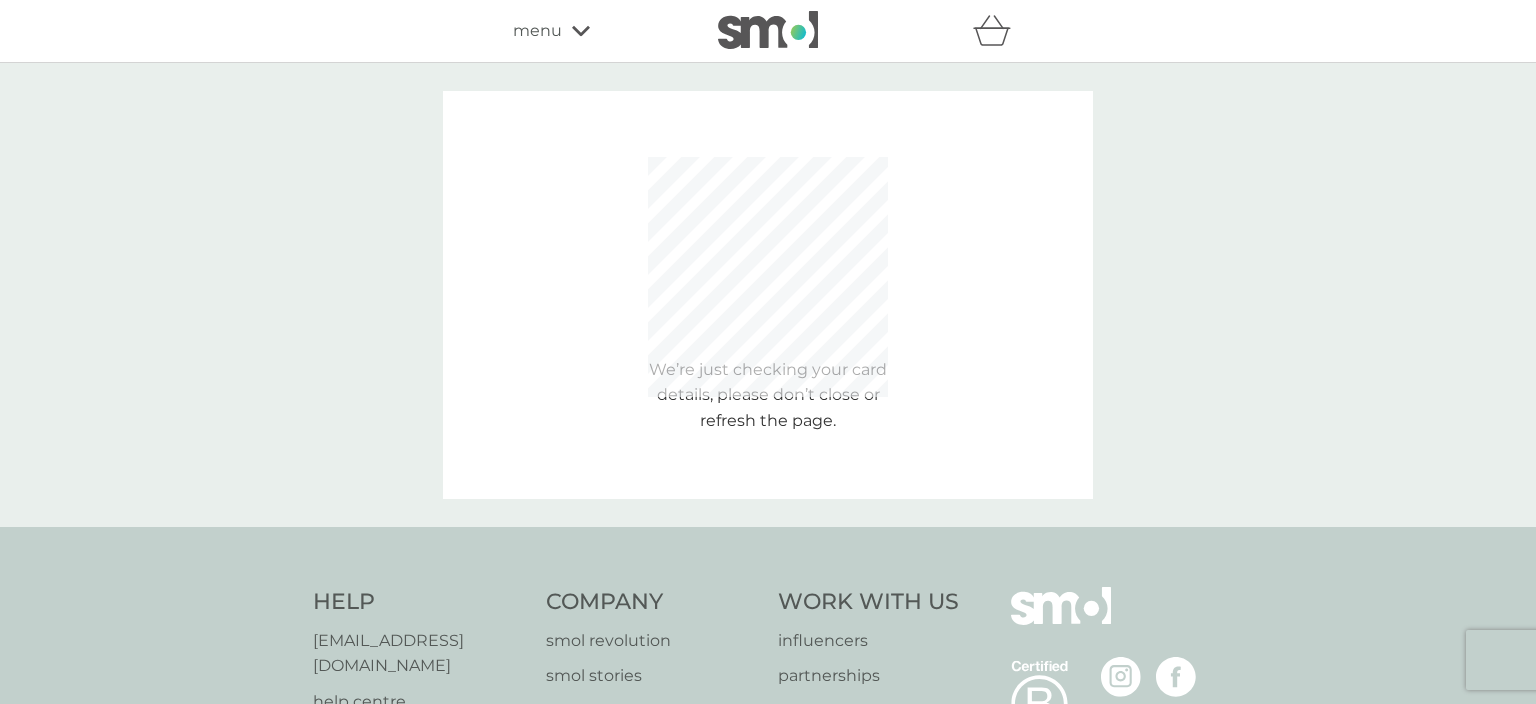 type 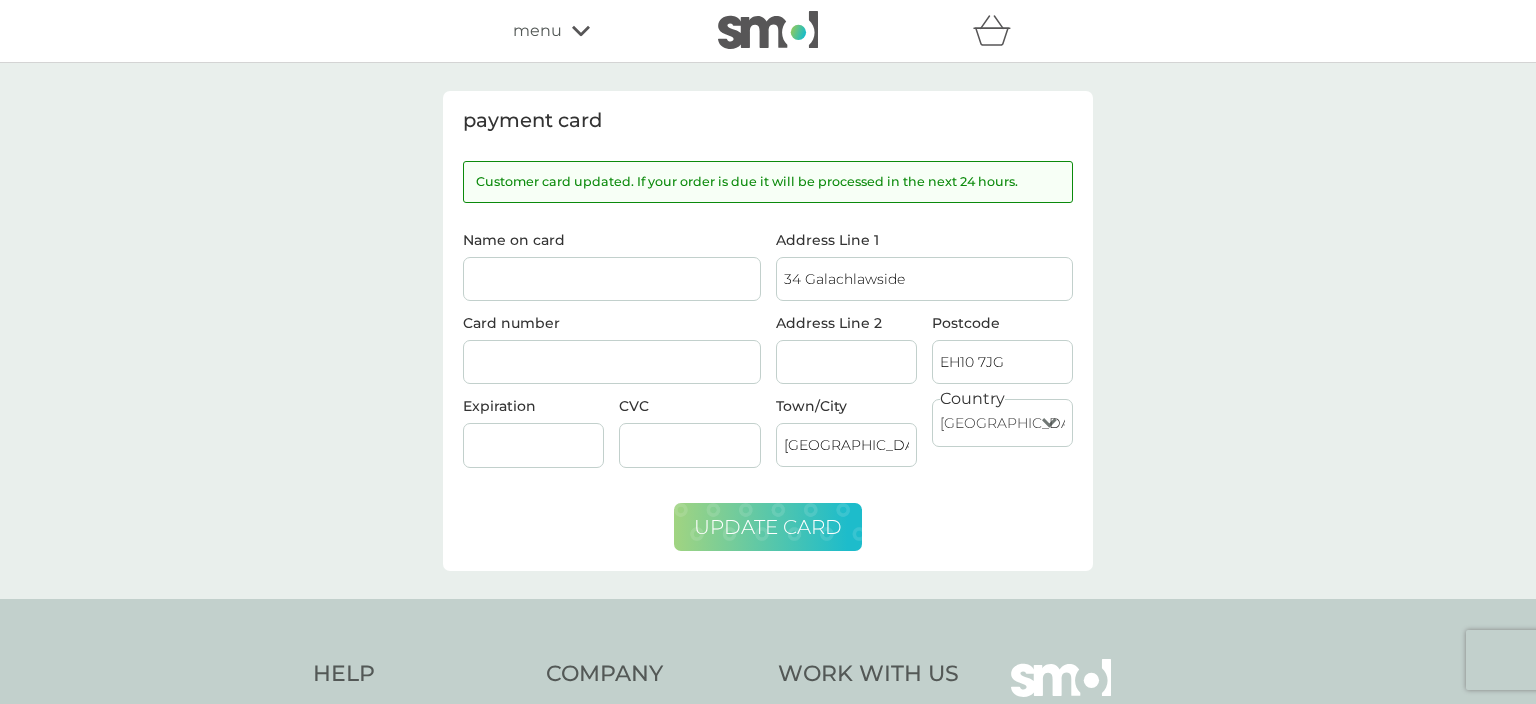 click on "menu" at bounding box center [537, 31] 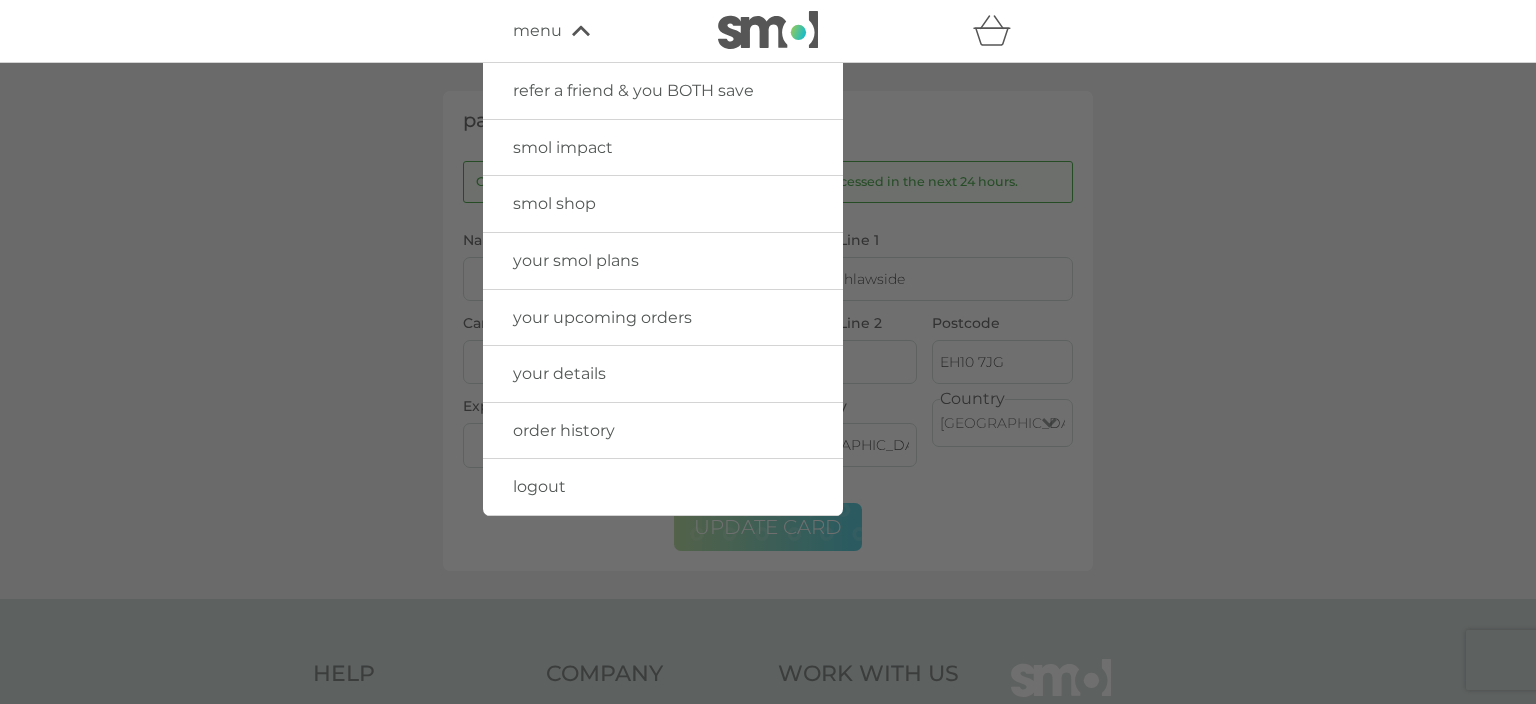 click on "your upcoming orders" at bounding box center (602, 317) 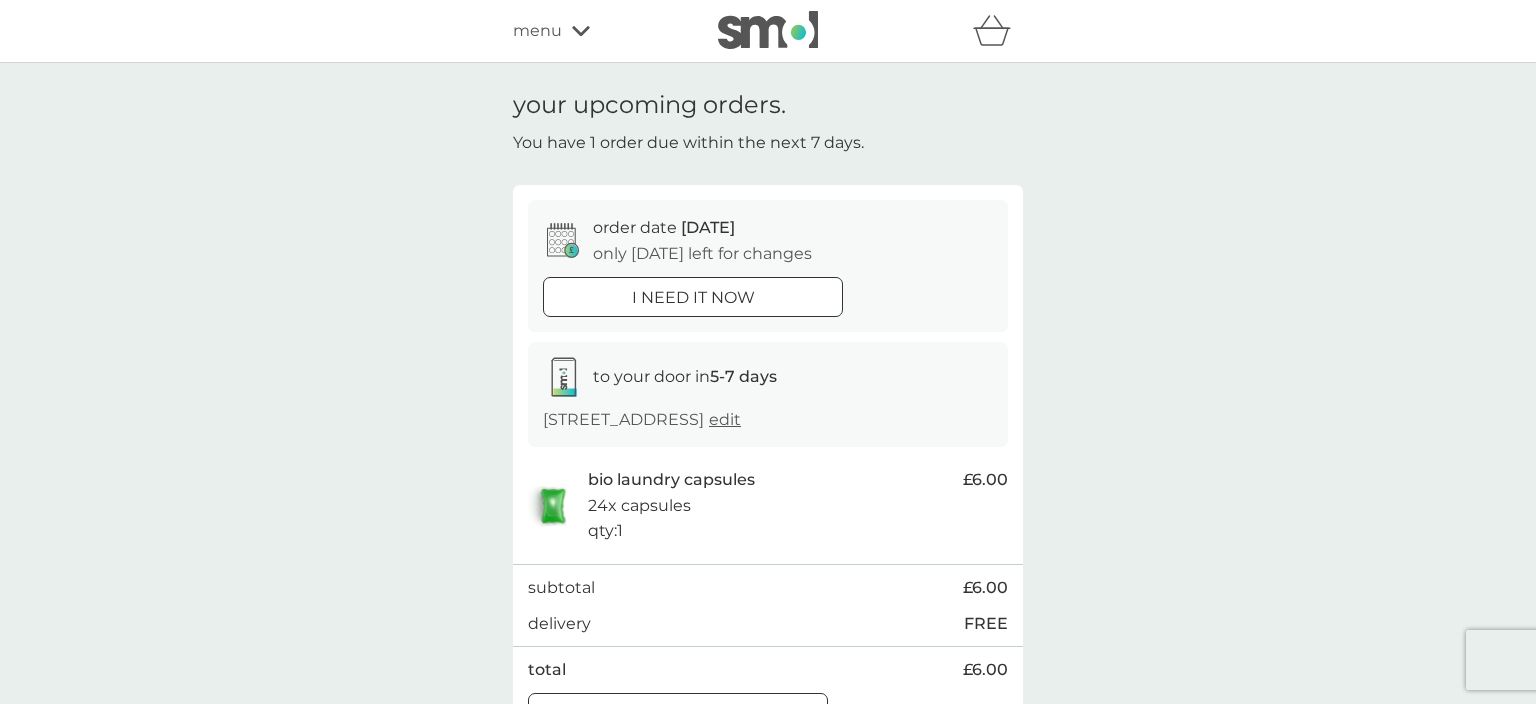 click on "your upcoming orders." at bounding box center [649, 105] 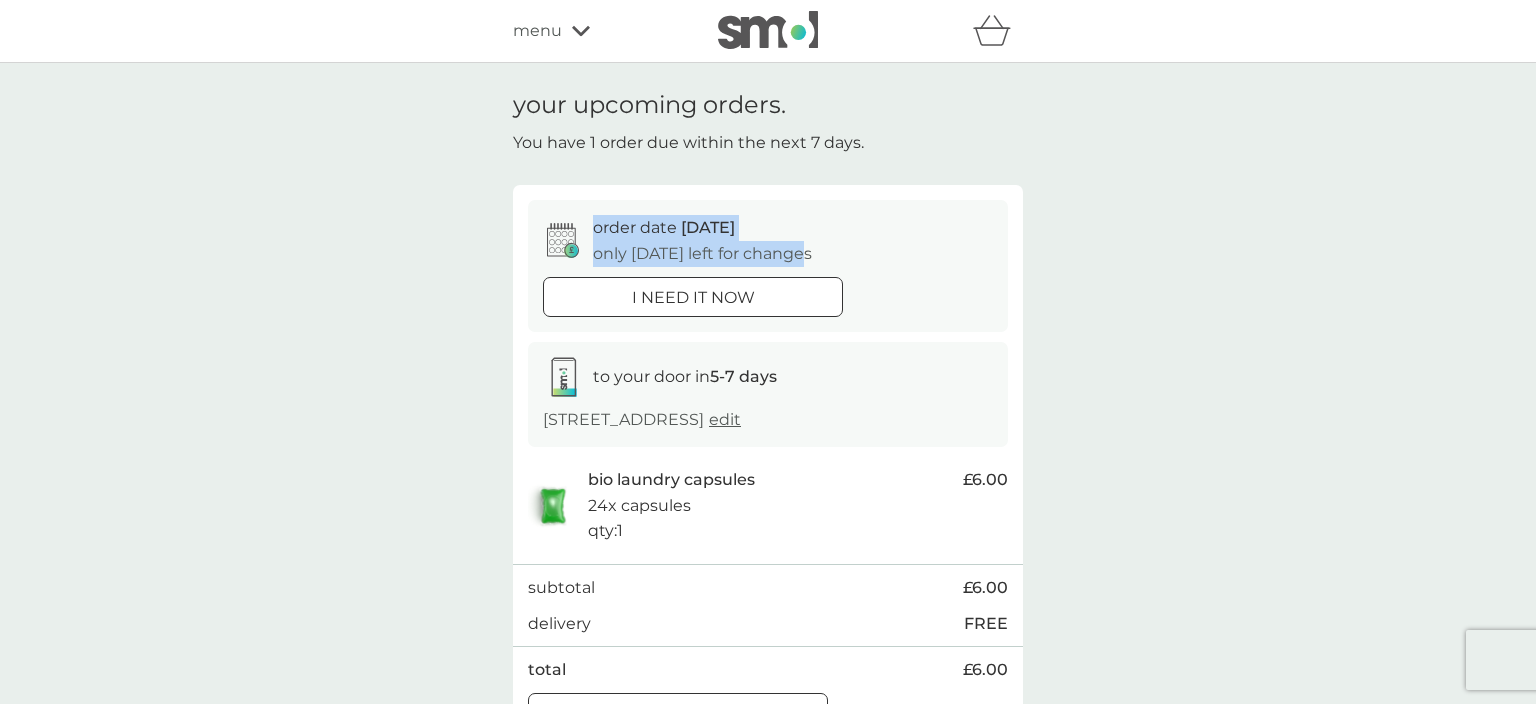 drag, startPoint x: 550, startPoint y: 98, endPoint x: 790, endPoint y: 174, distance: 251.74591 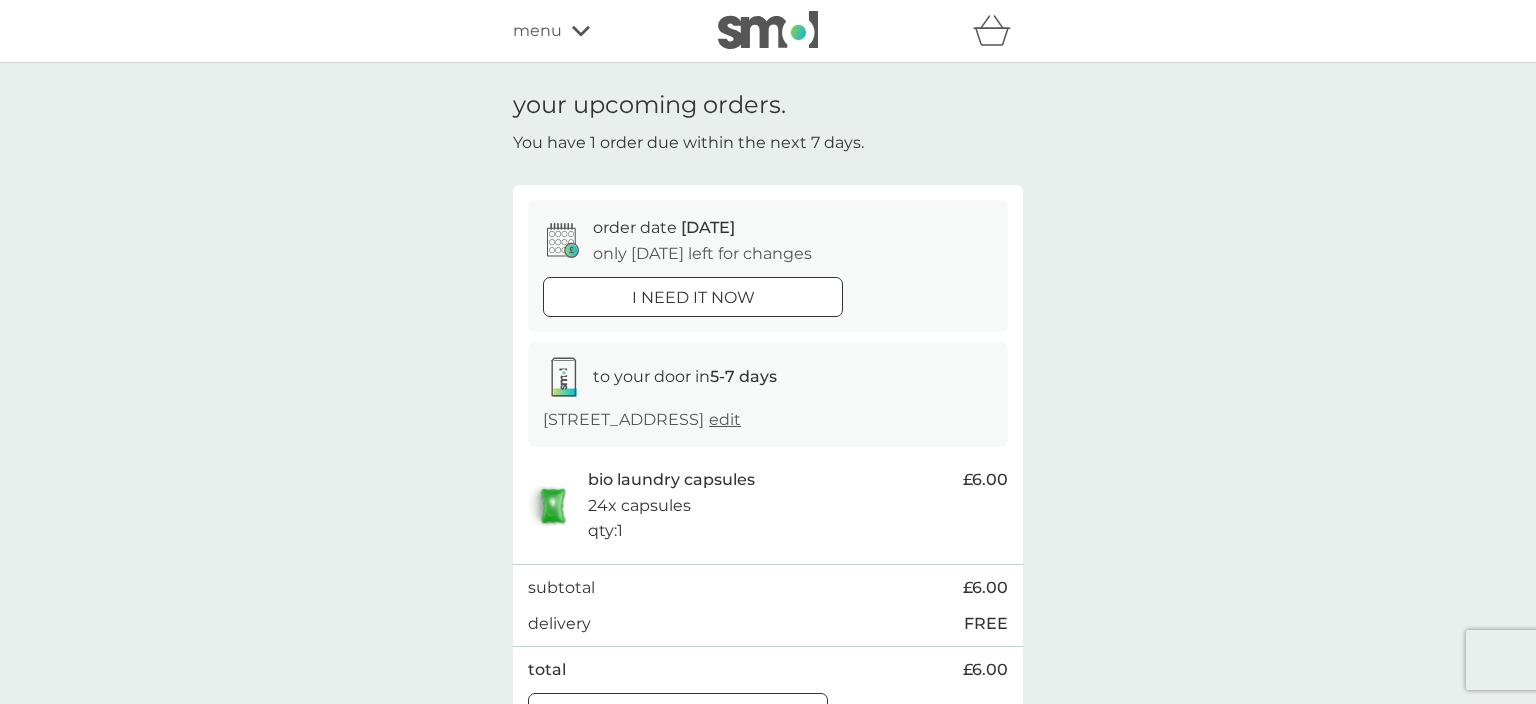 click on "your upcoming orders. You have 1 order due within the next 7 days. order date   [DATE] only [DATE] left for changes i need it now to your door in  5-7 days [STREET_ADDRESS] edit bio laundry capsules 24x capsules qty :  1 £6.00 subtotal £6.00 delivery FREE total £6.00 Manage plan" at bounding box center [768, 419] 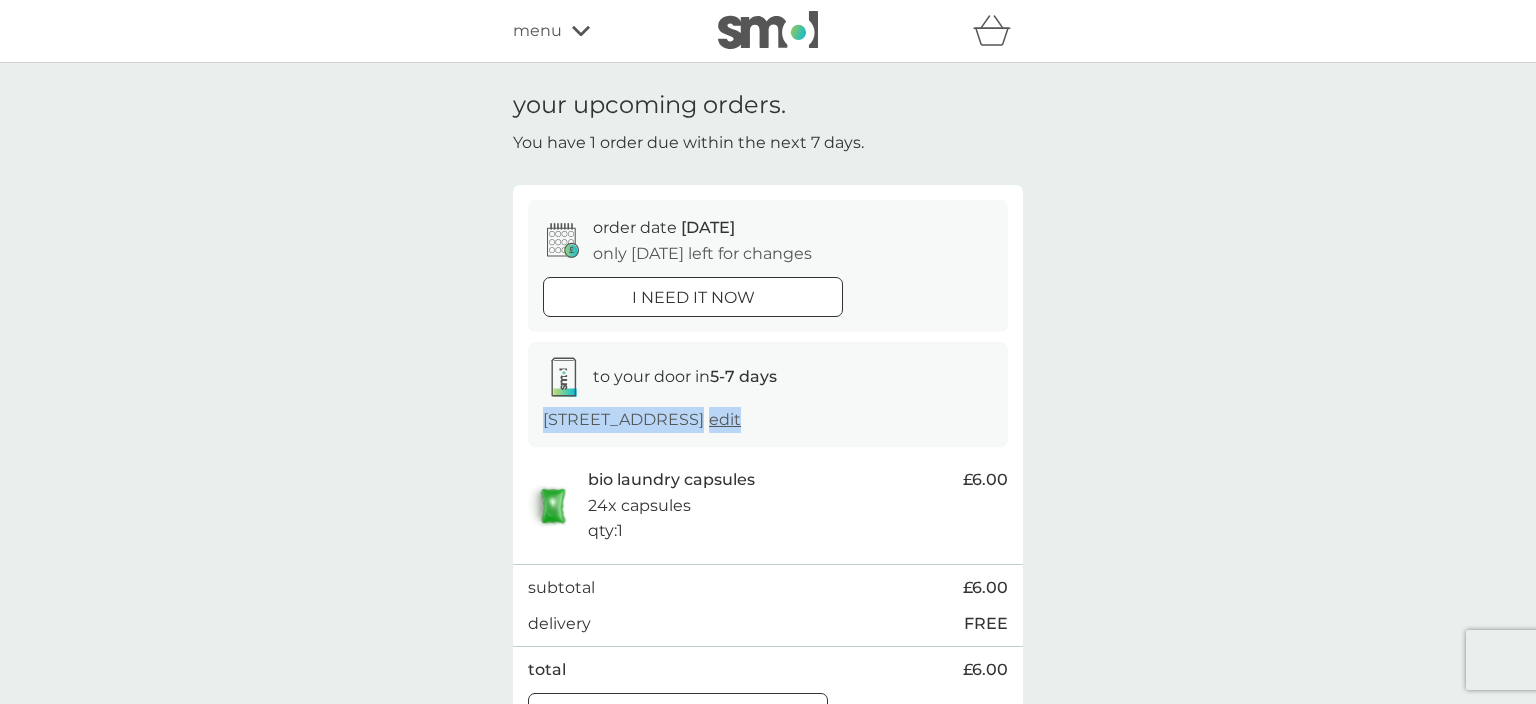 drag, startPoint x: 559, startPoint y: 421, endPoint x: 834, endPoint y: 421, distance: 275 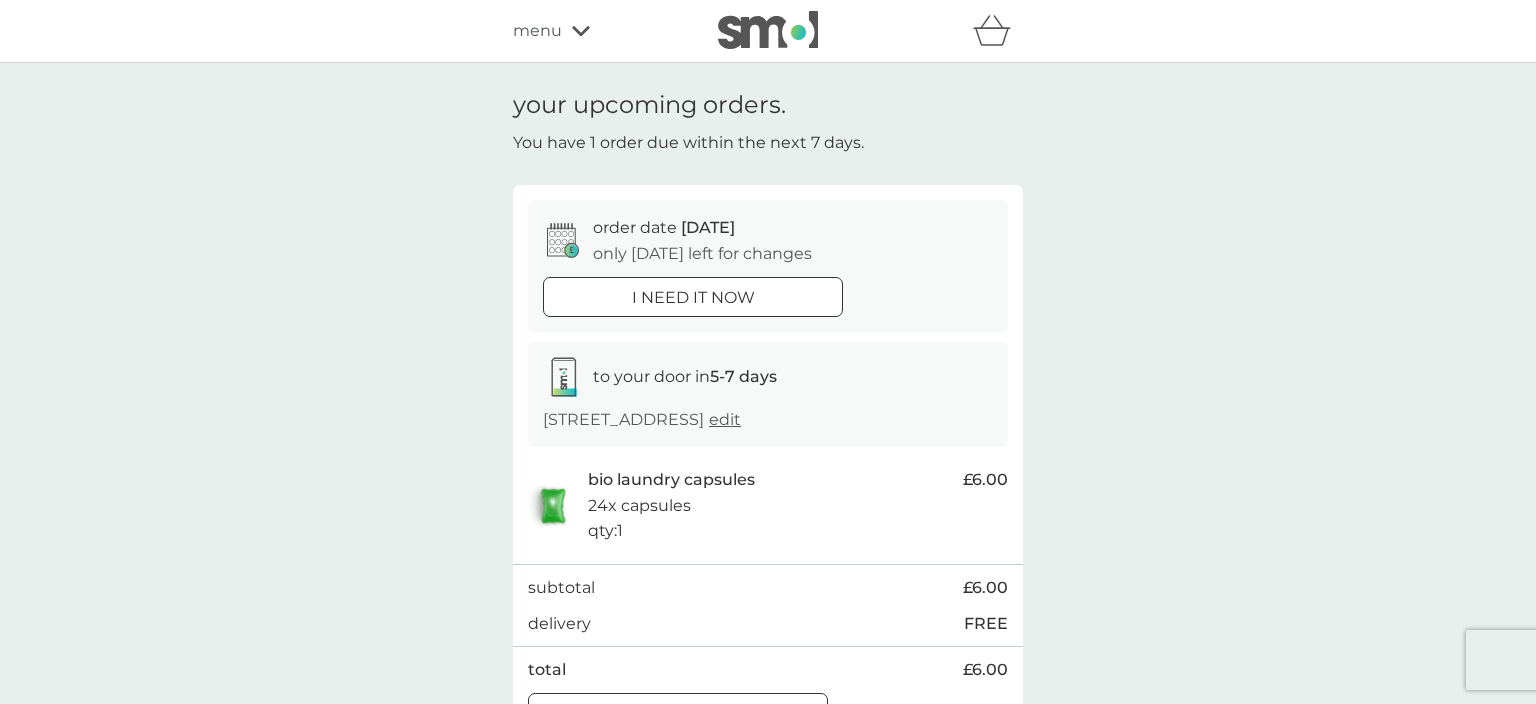 drag, startPoint x: 834, startPoint y: 421, endPoint x: 430, endPoint y: 408, distance: 404.2091 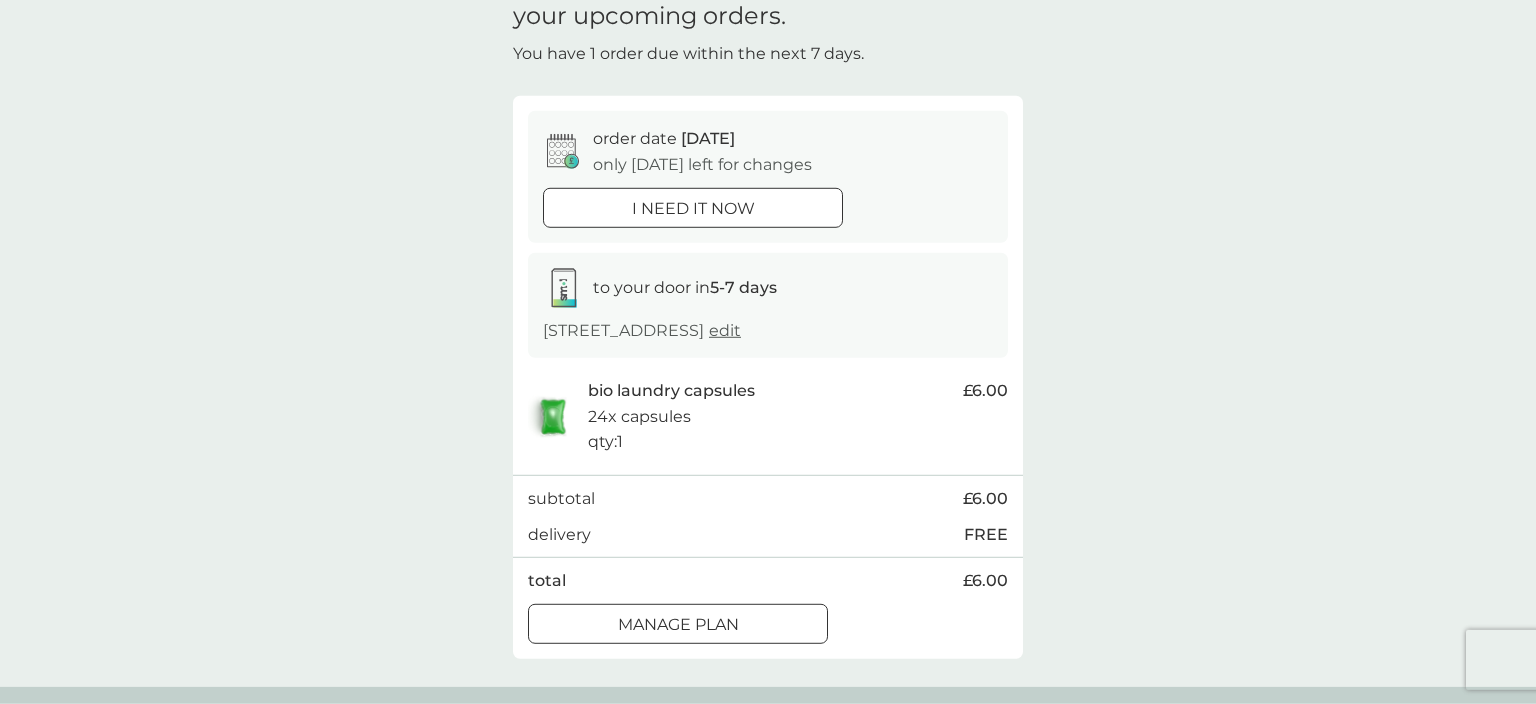 scroll, scrollTop: 0, scrollLeft: 0, axis: both 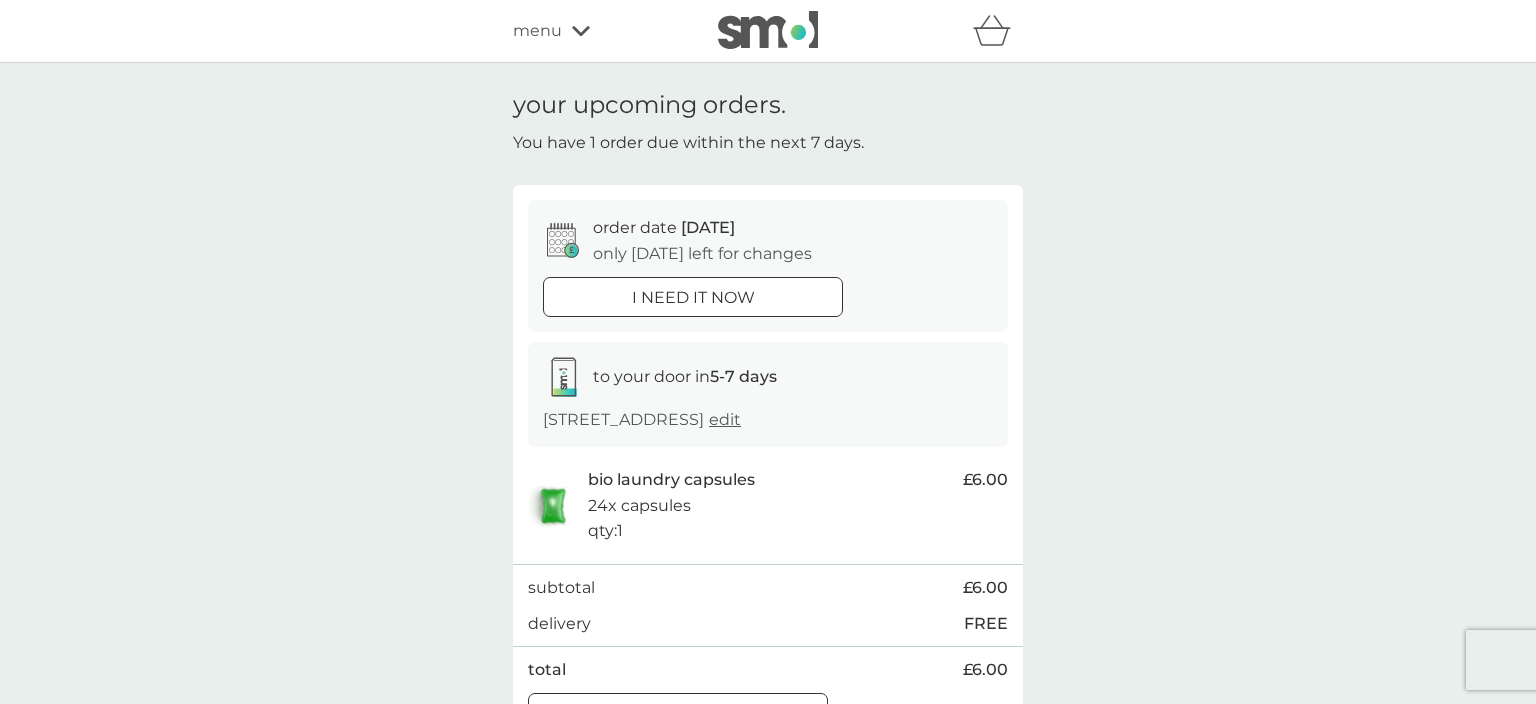 click on "your upcoming orders." at bounding box center (649, 105) 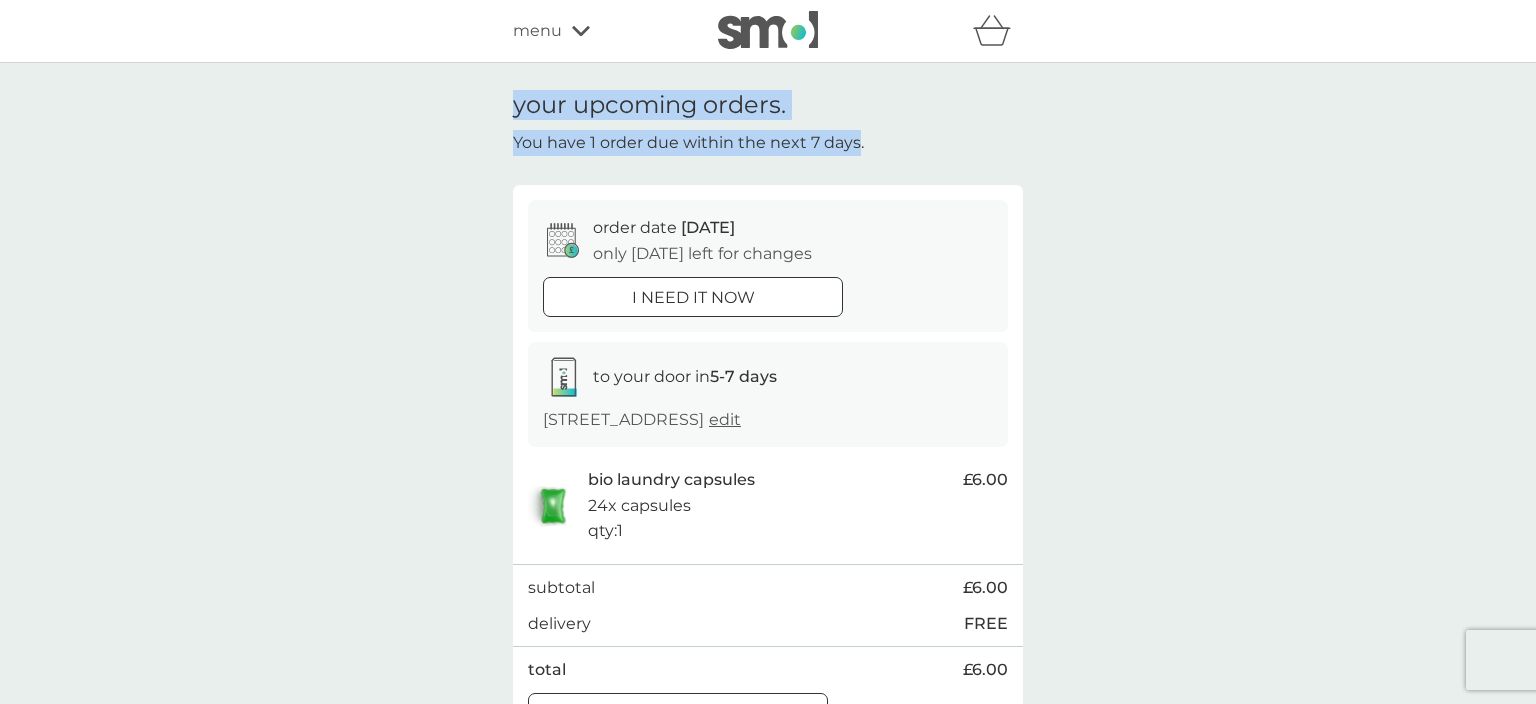 drag, startPoint x: 524, startPoint y: 108, endPoint x: 835, endPoint y: 147, distance: 313.4358 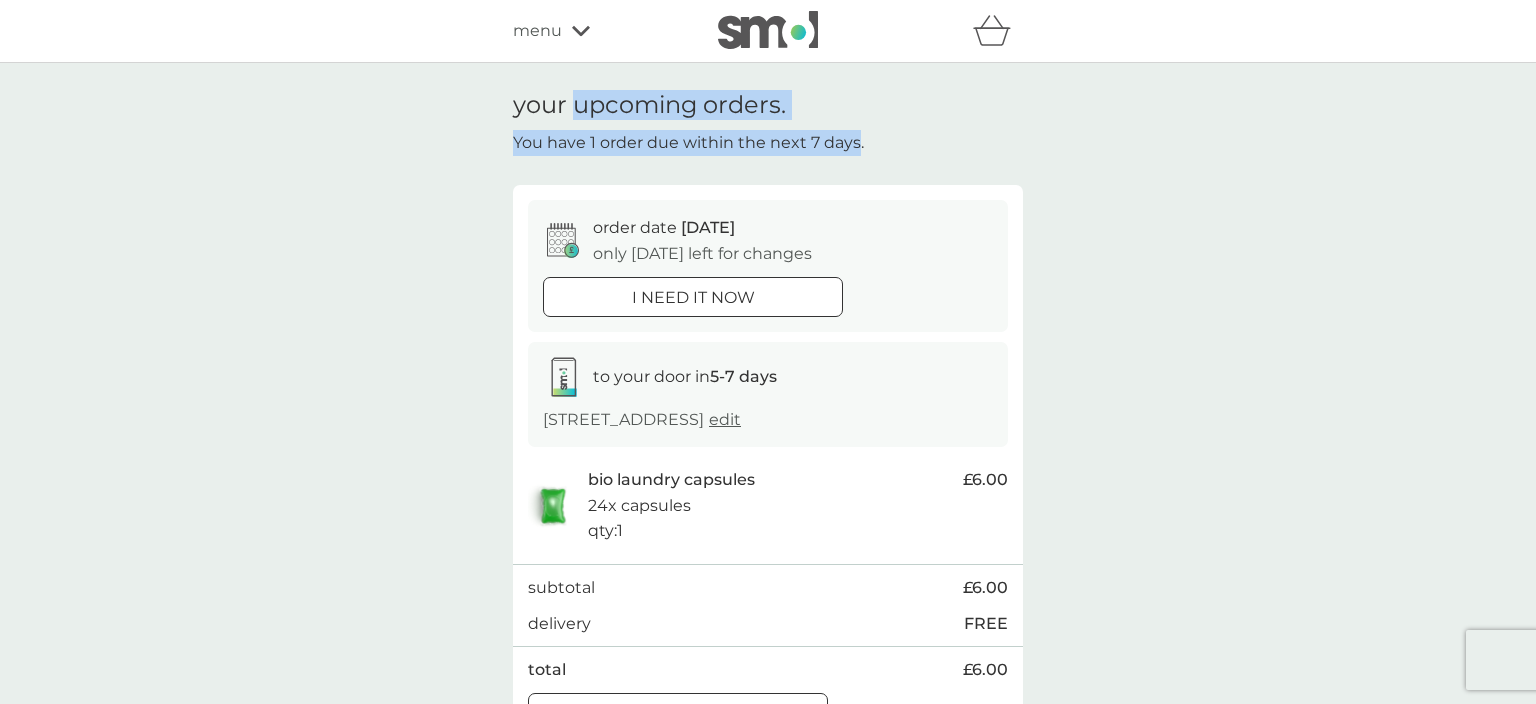 drag, startPoint x: 835, startPoint y: 147, endPoint x: 690, endPoint y: 101, distance: 152.12166 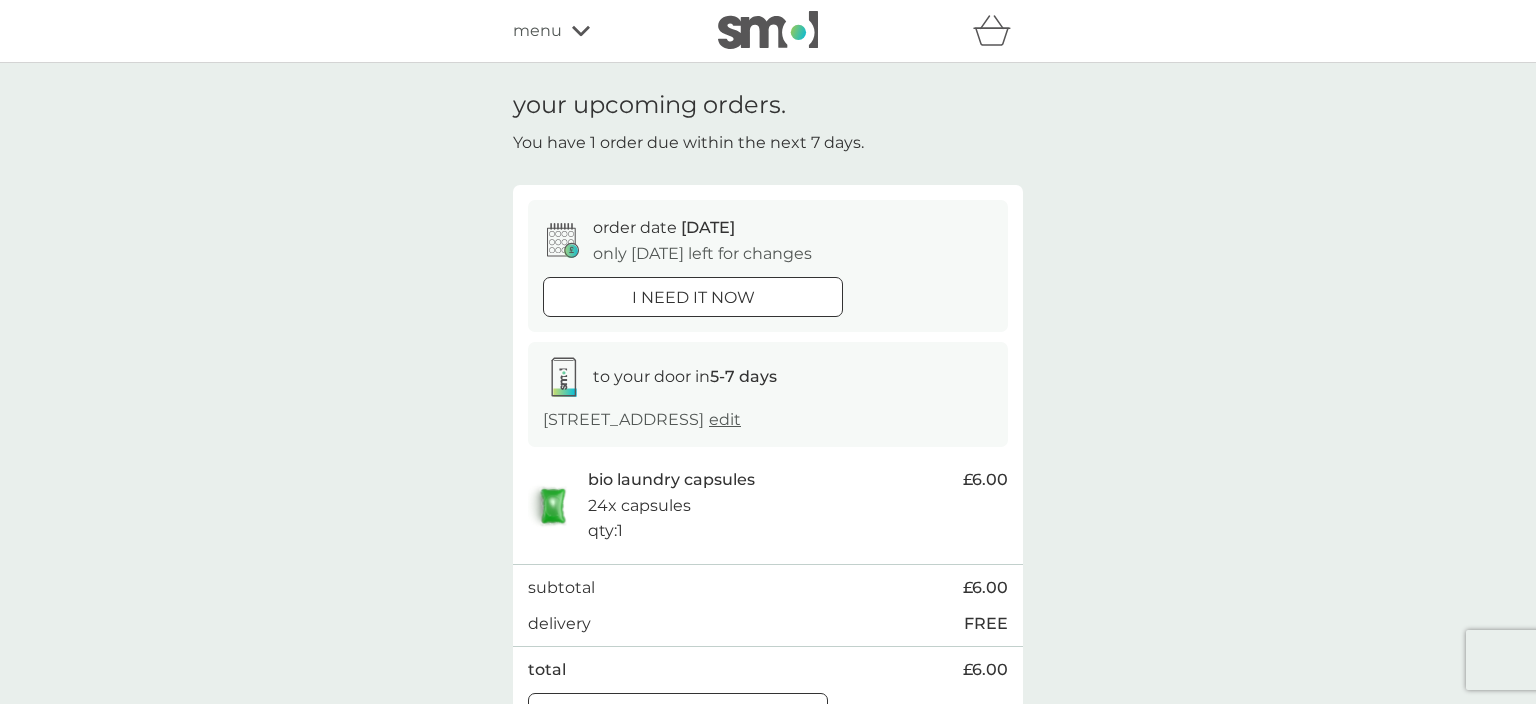 click 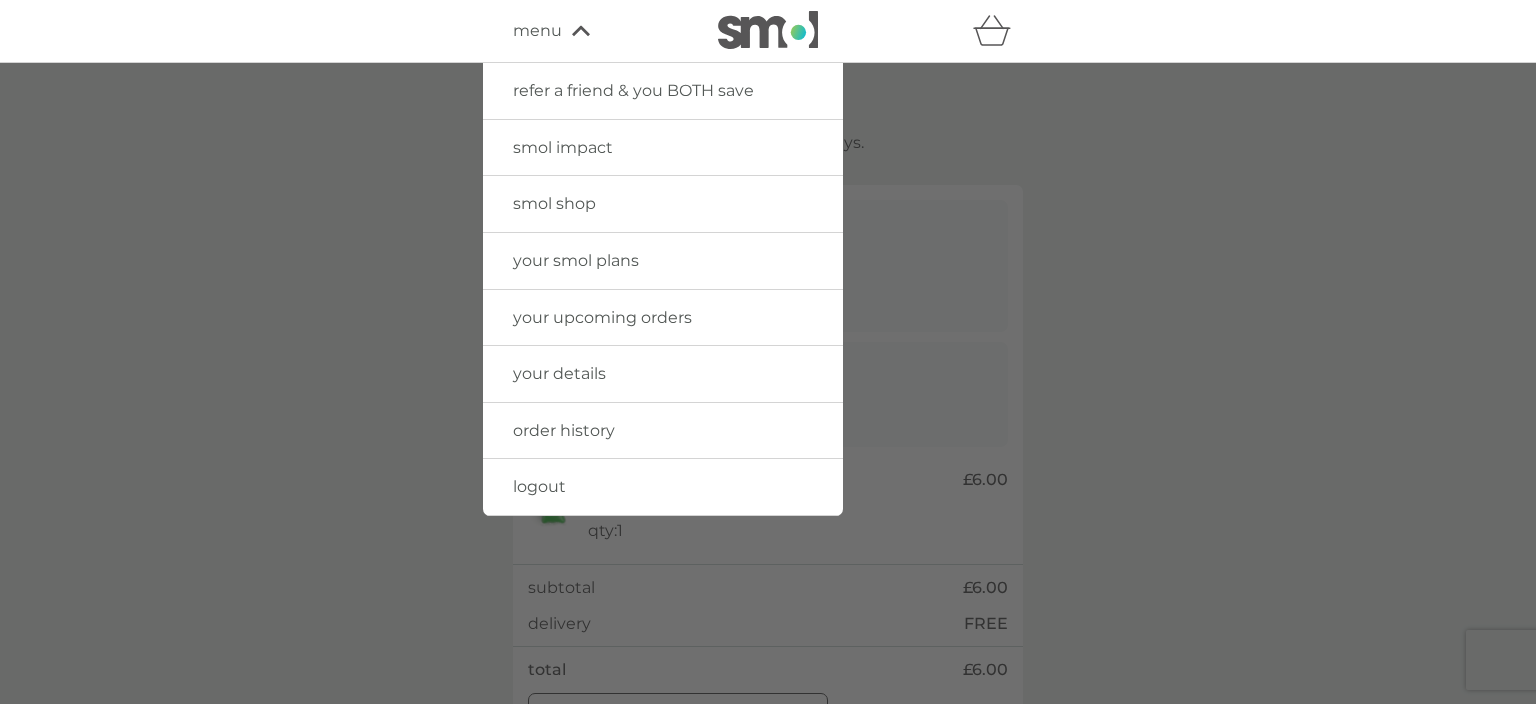 click on "order history" at bounding box center [564, 430] 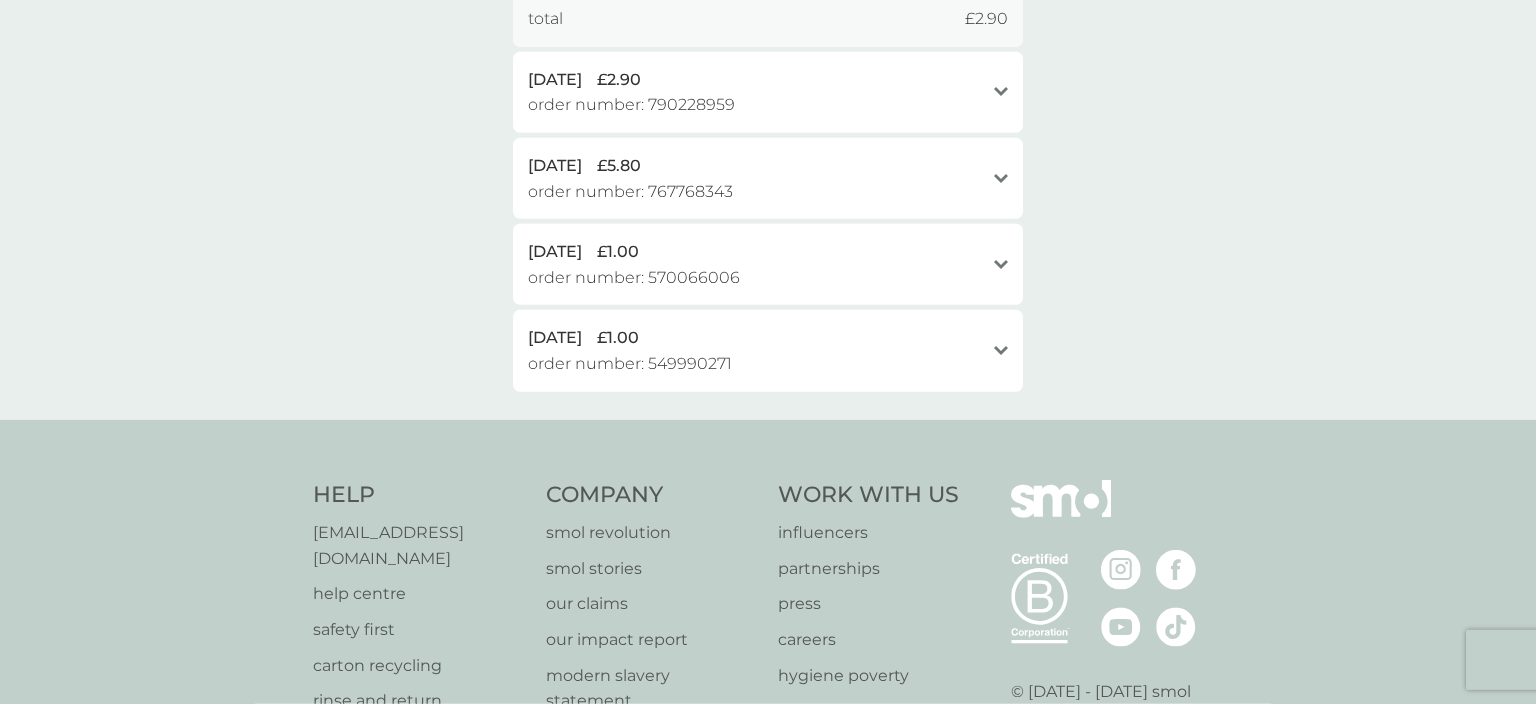 scroll, scrollTop: 578, scrollLeft: 0, axis: vertical 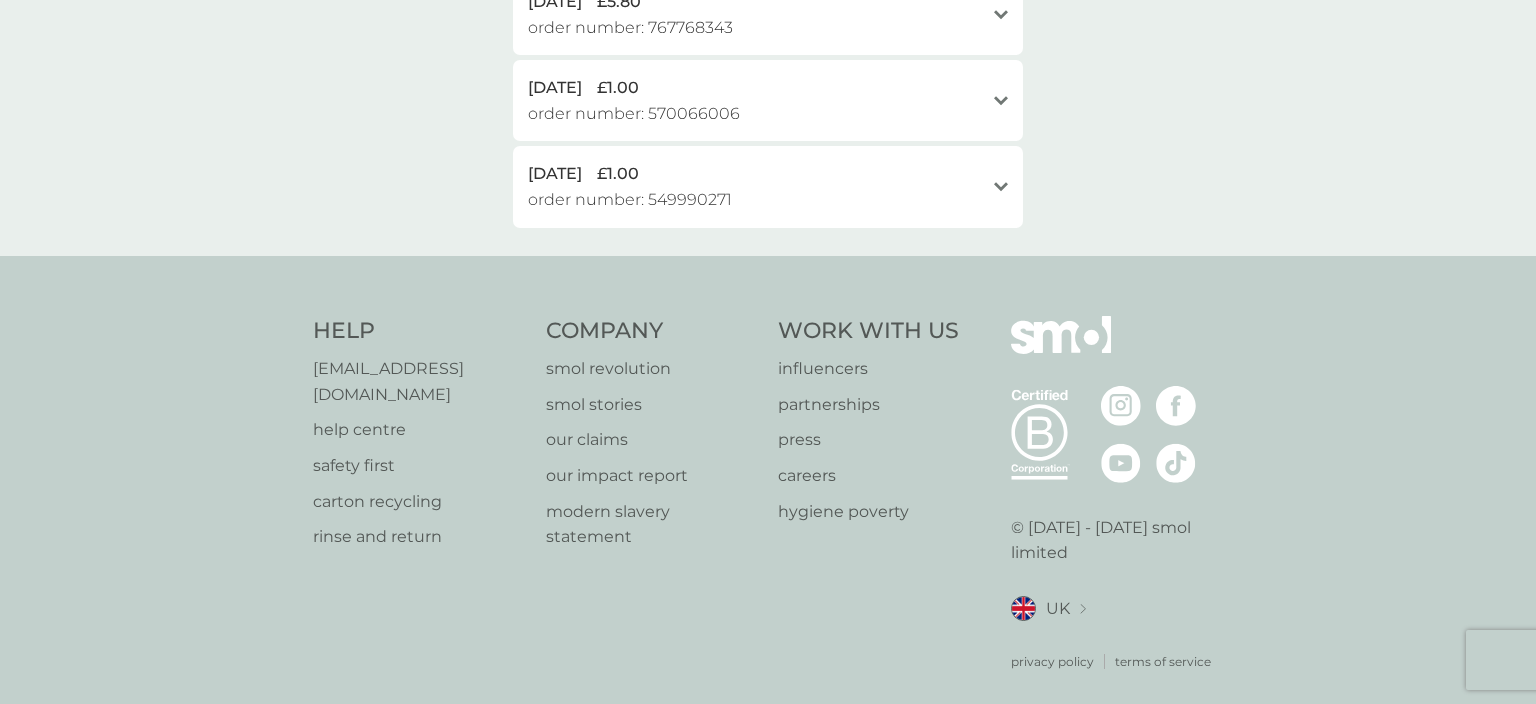 click on "[DATE] £1.00 order number:   549990271 open" at bounding box center (768, 186) 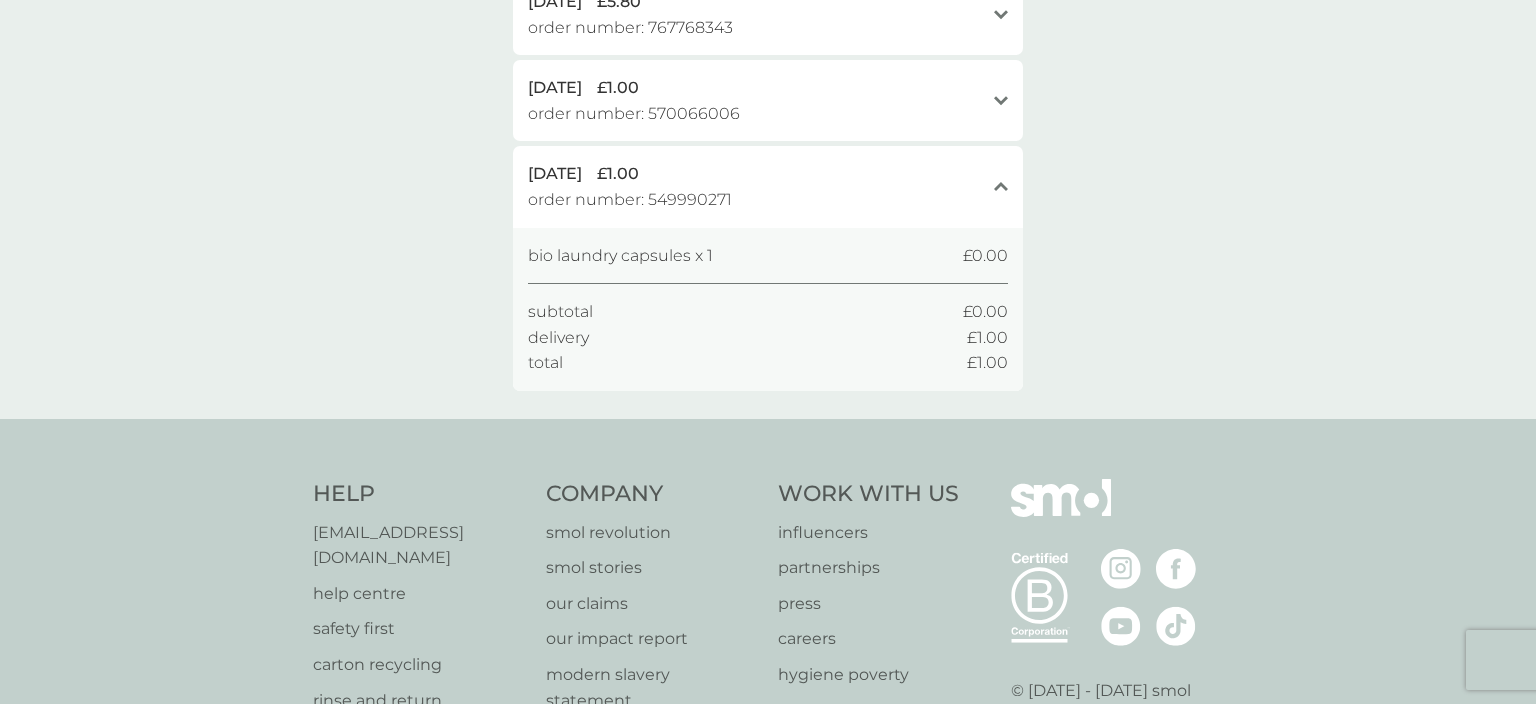 click on "[DATE] £1.00 order number:   549990271 close" at bounding box center (768, 186) 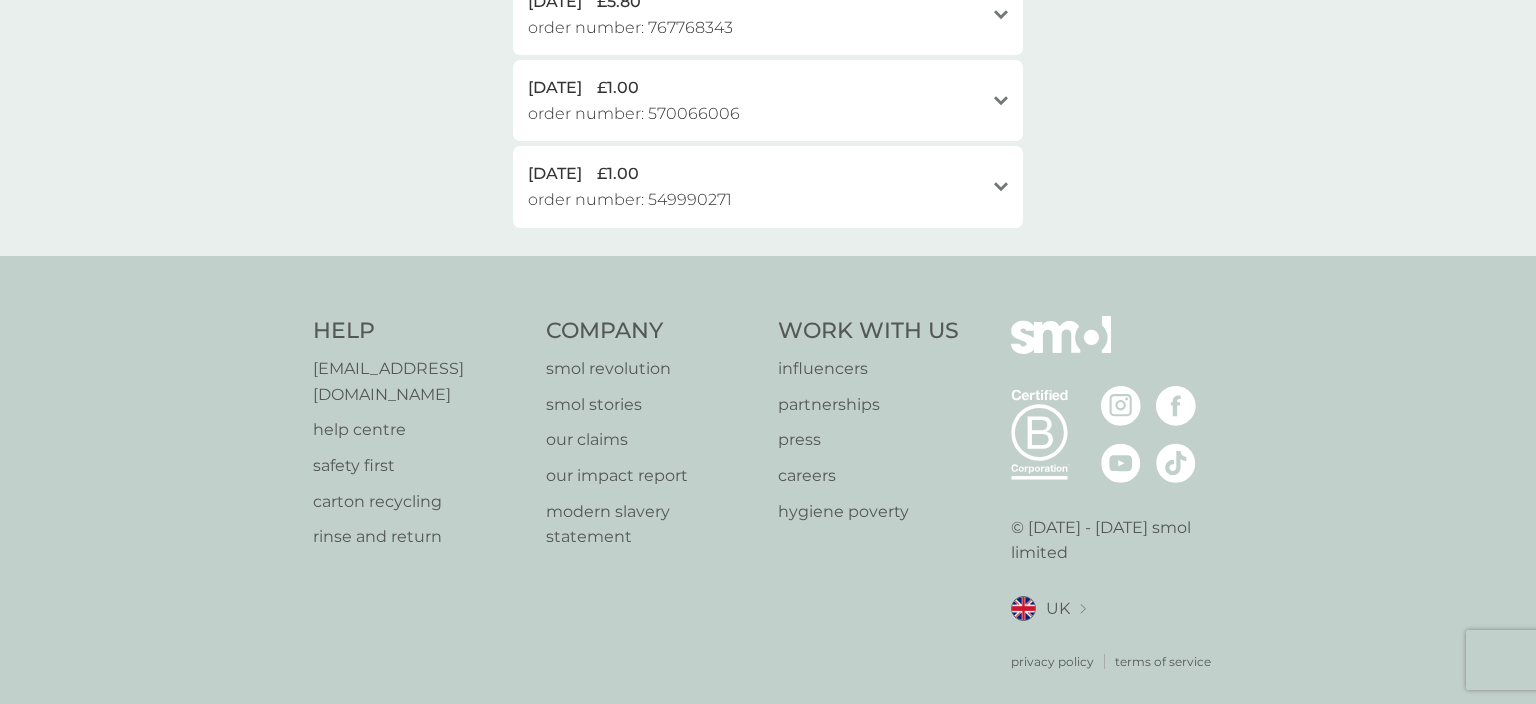click on "order number:   570066006" at bounding box center [634, 114] 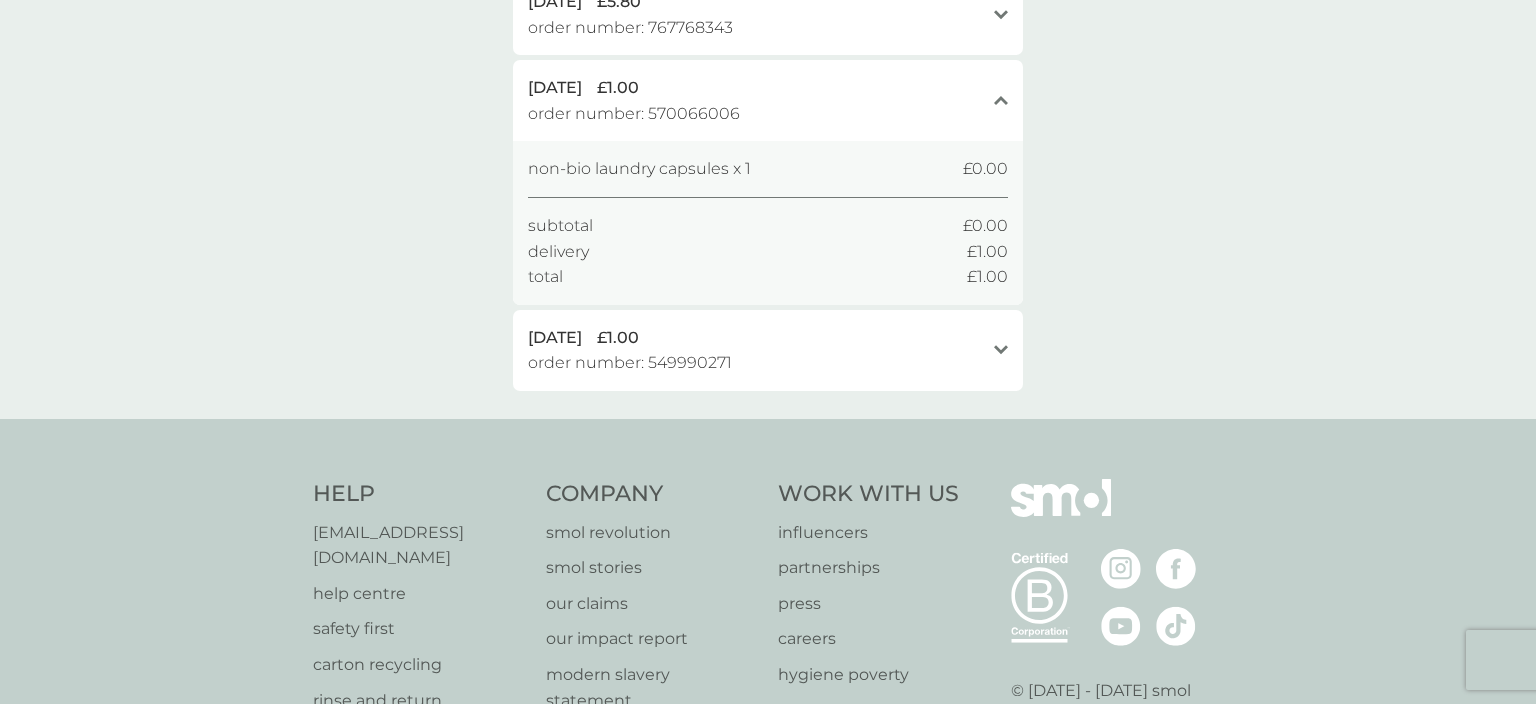 click on "order number:   570066006" at bounding box center (634, 114) 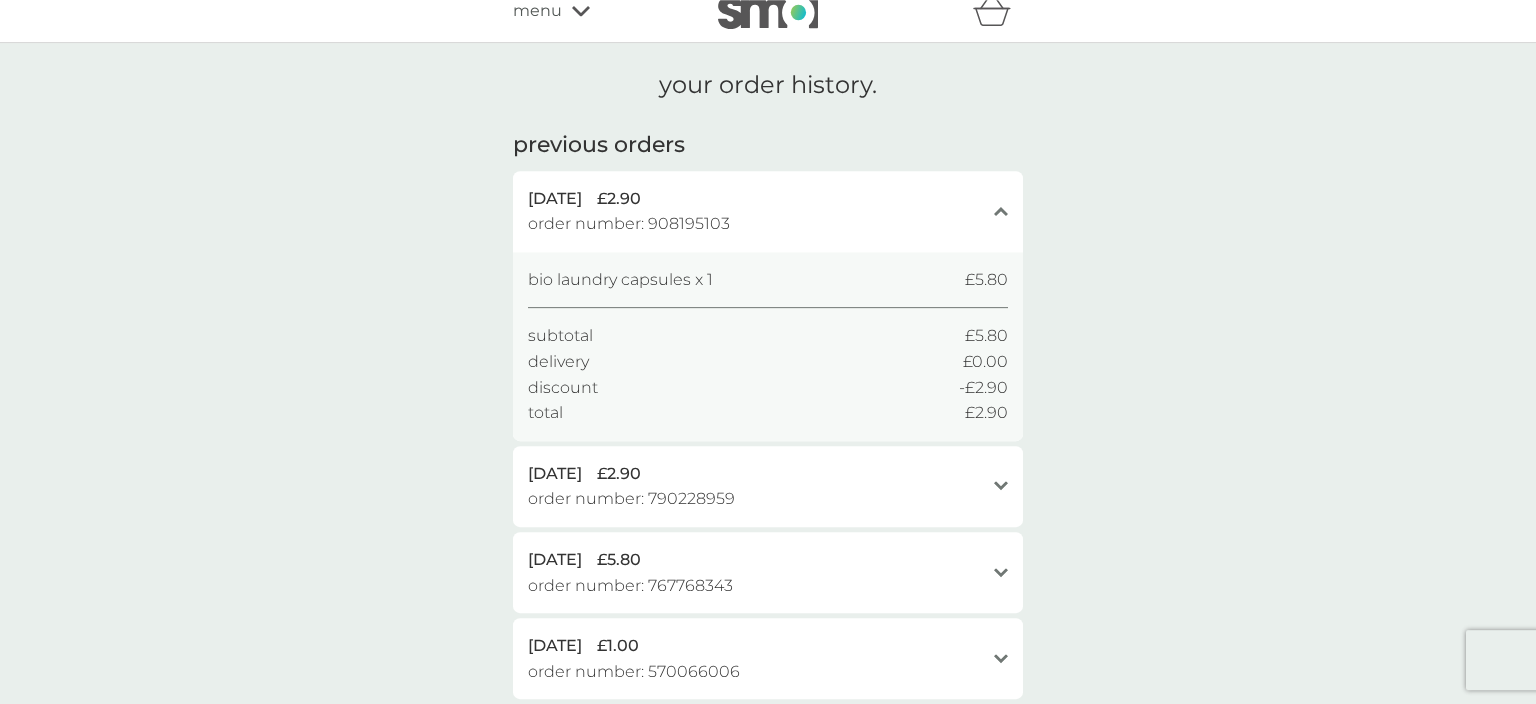 scroll, scrollTop: 0, scrollLeft: 0, axis: both 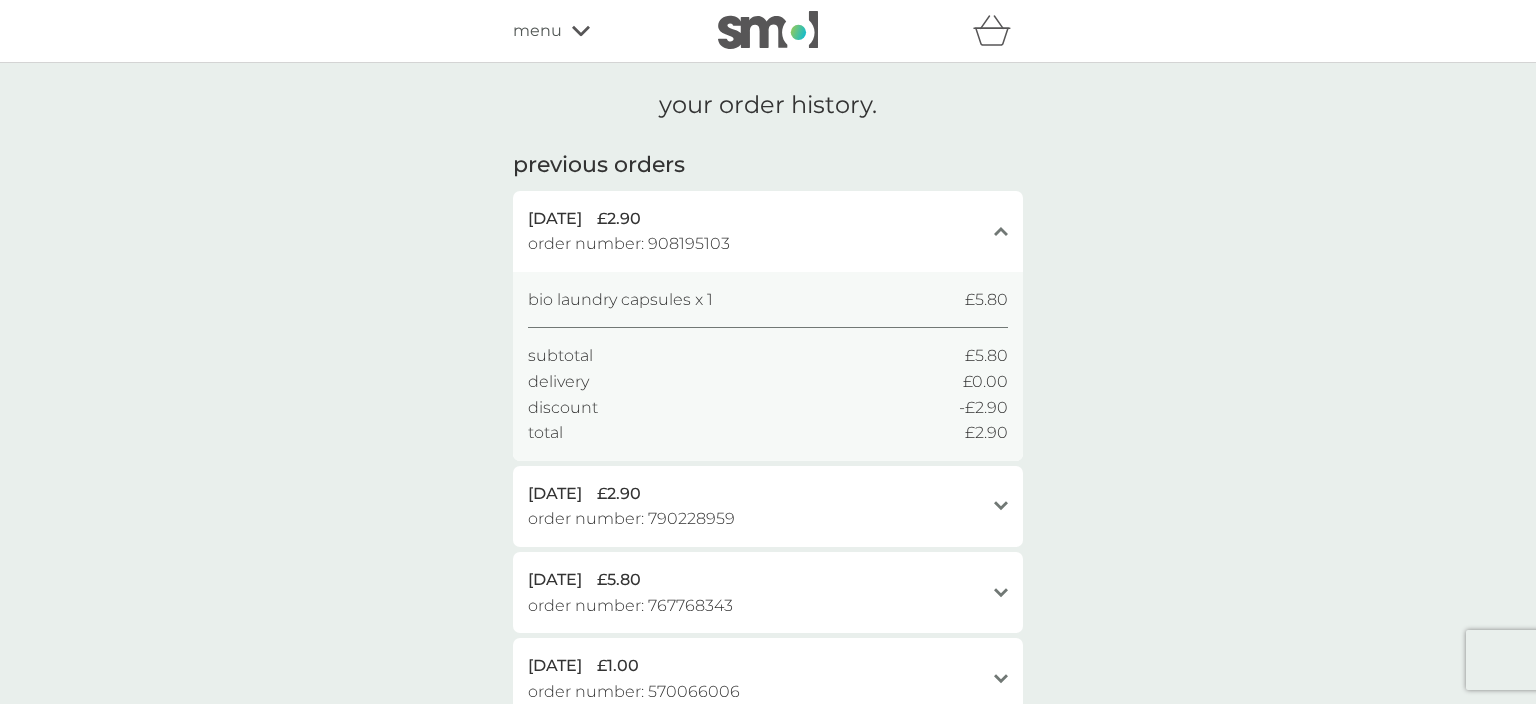 click on "[DATE] £2.90" at bounding box center (756, 494) 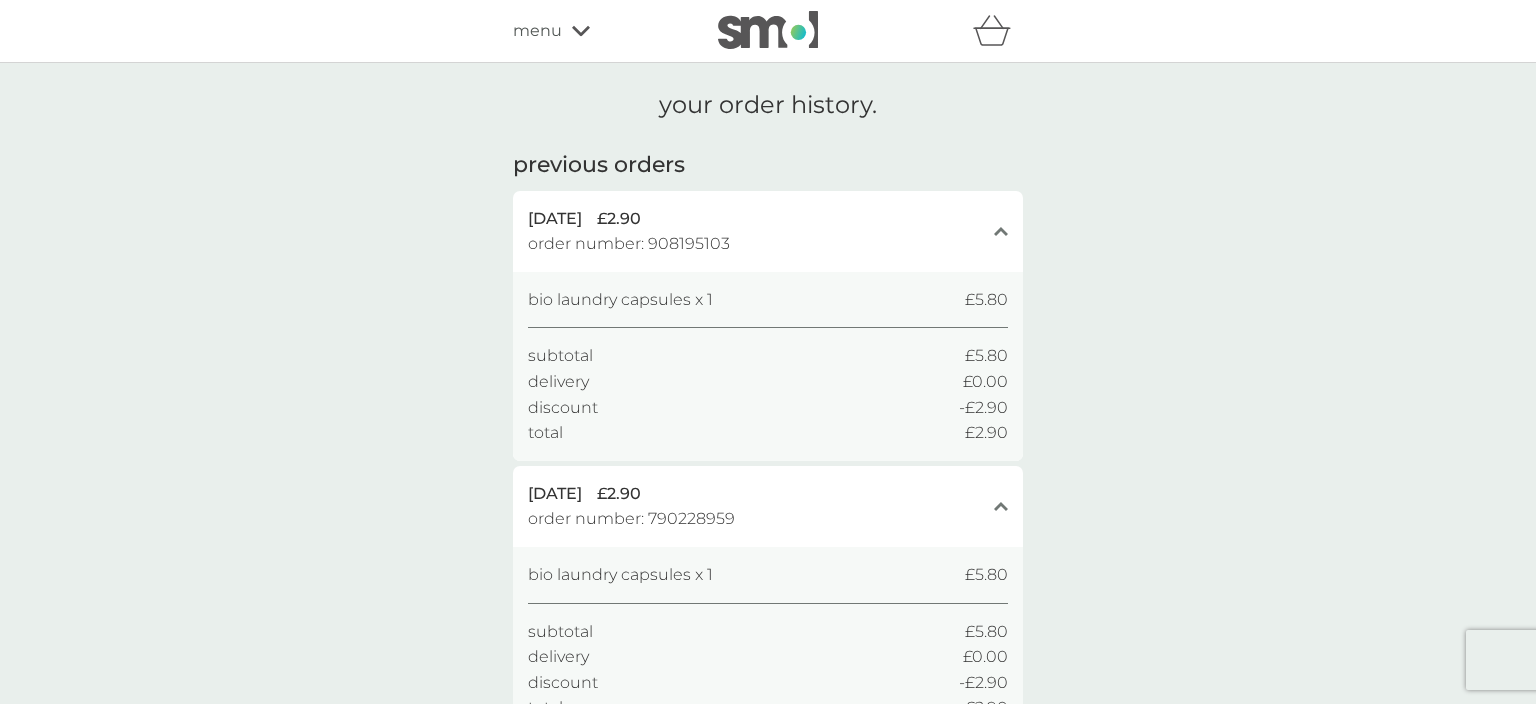 click on "[DATE] £2.90" at bounding box center [756, 494] 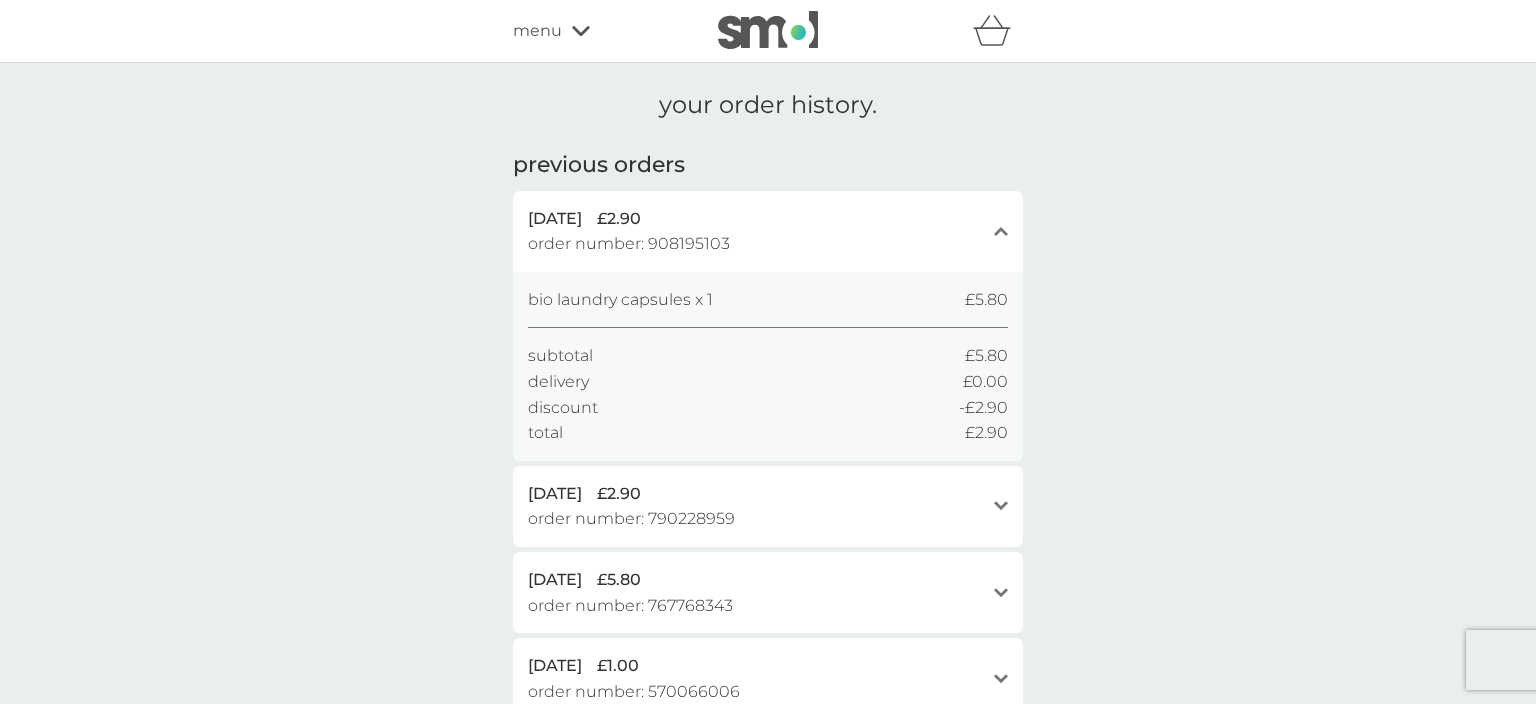 click on "£2.90" at bounding box center (619, 219) 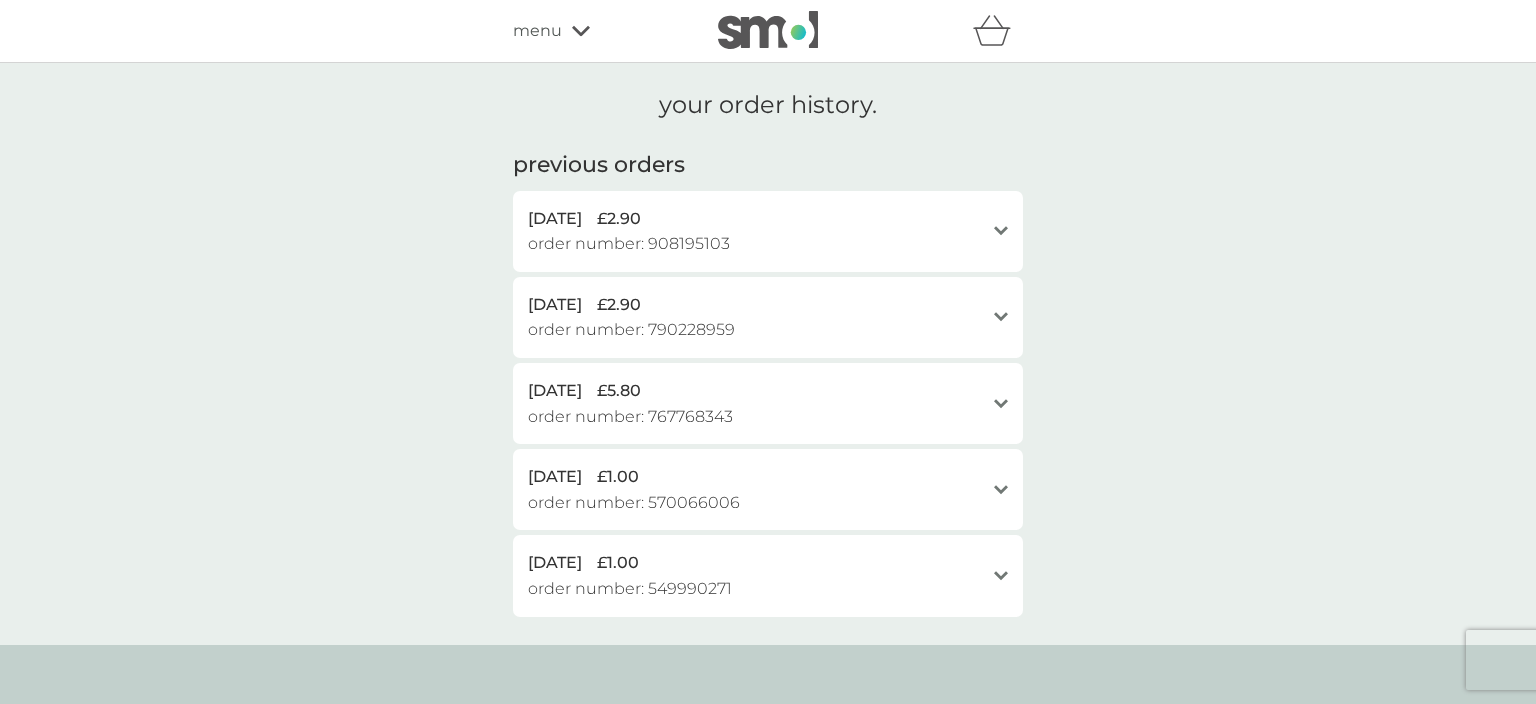 click on "menu" at bounding box center (537, 31) 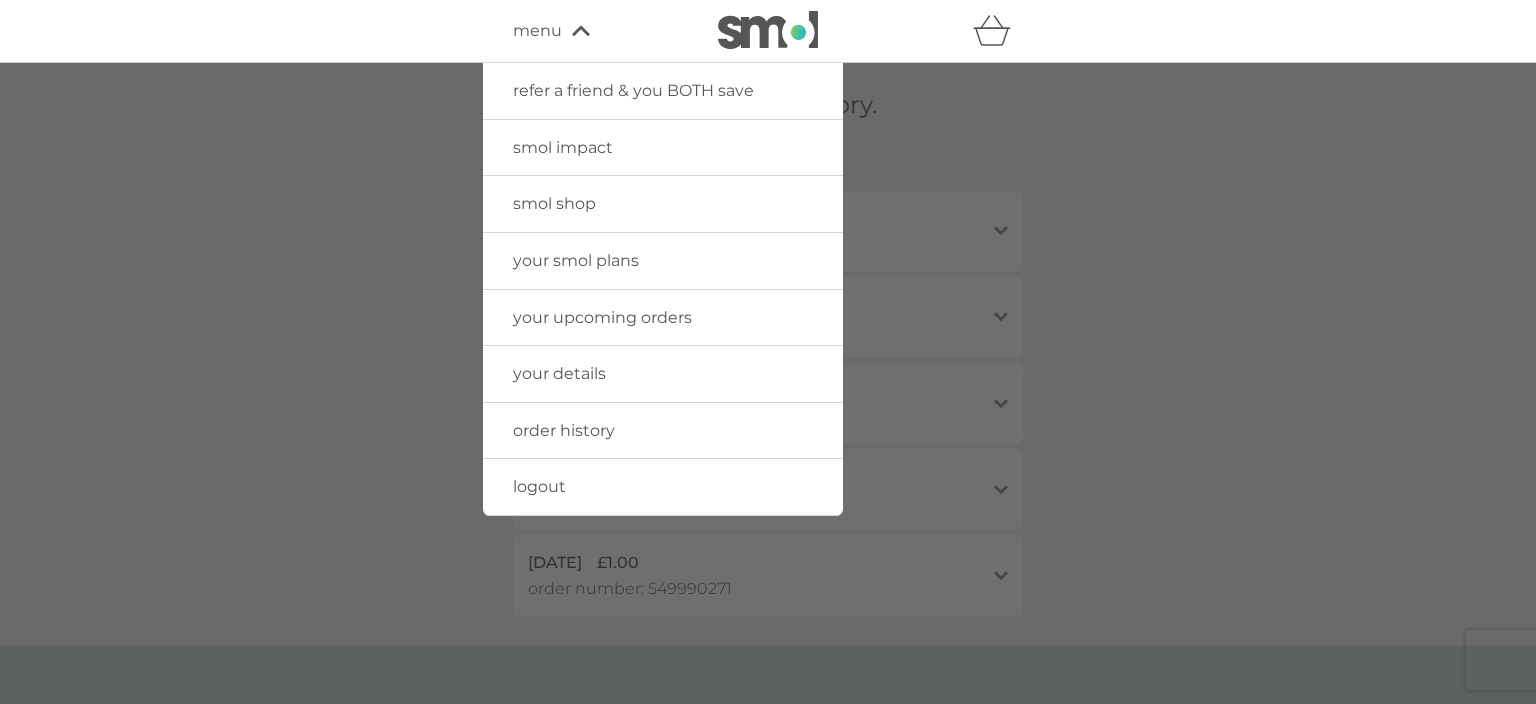 click at bounding box center (768, 415) 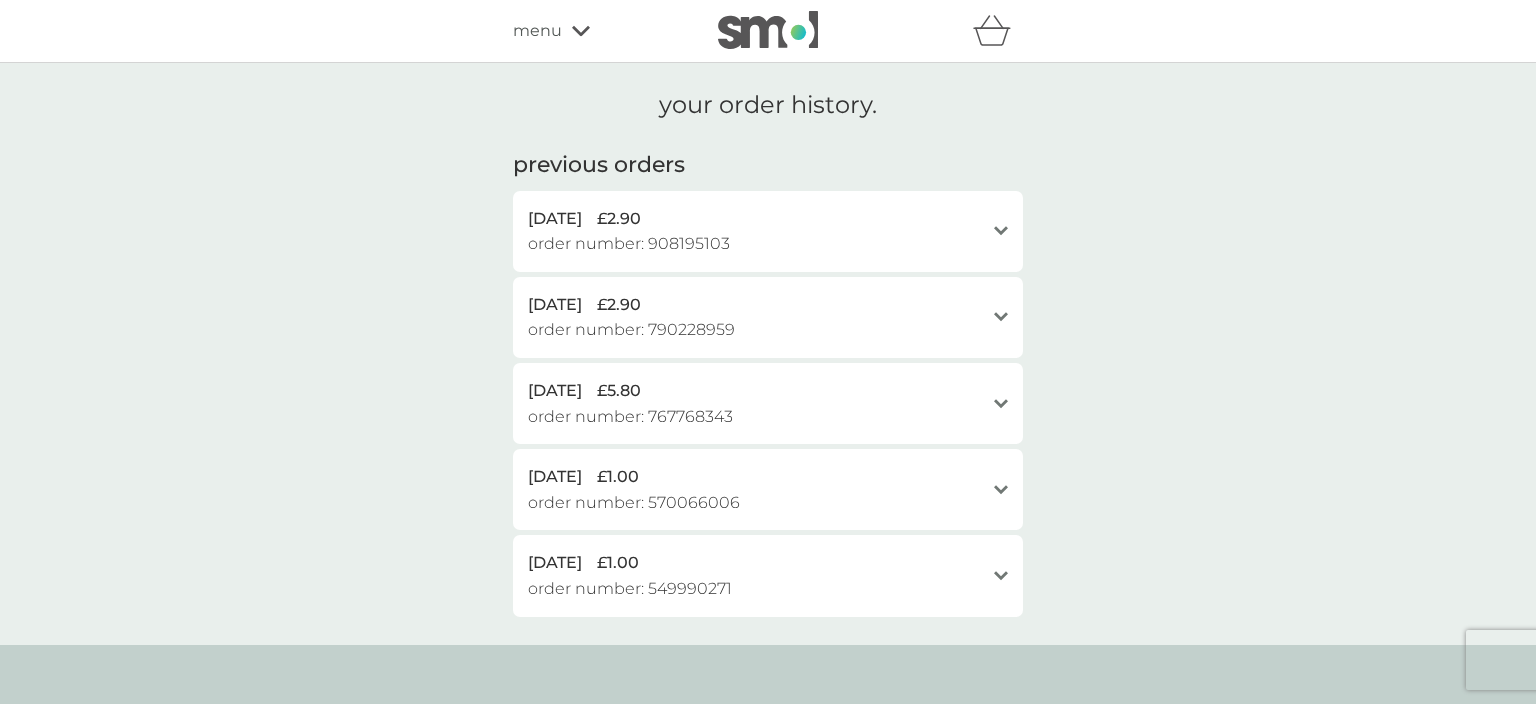click on "menu" at bounding box center (598, 31) 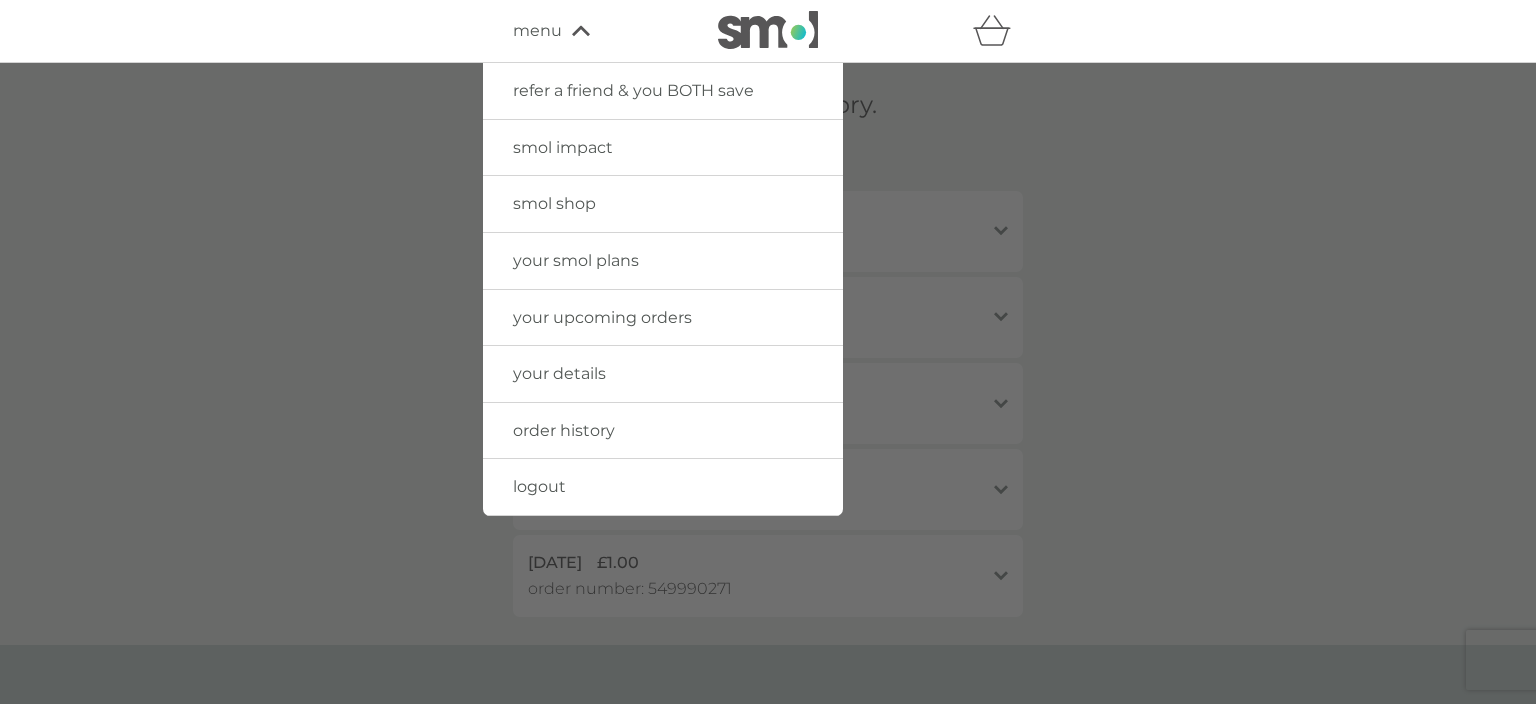 click on "your upcoming orders" at bounding box center [602, 317] 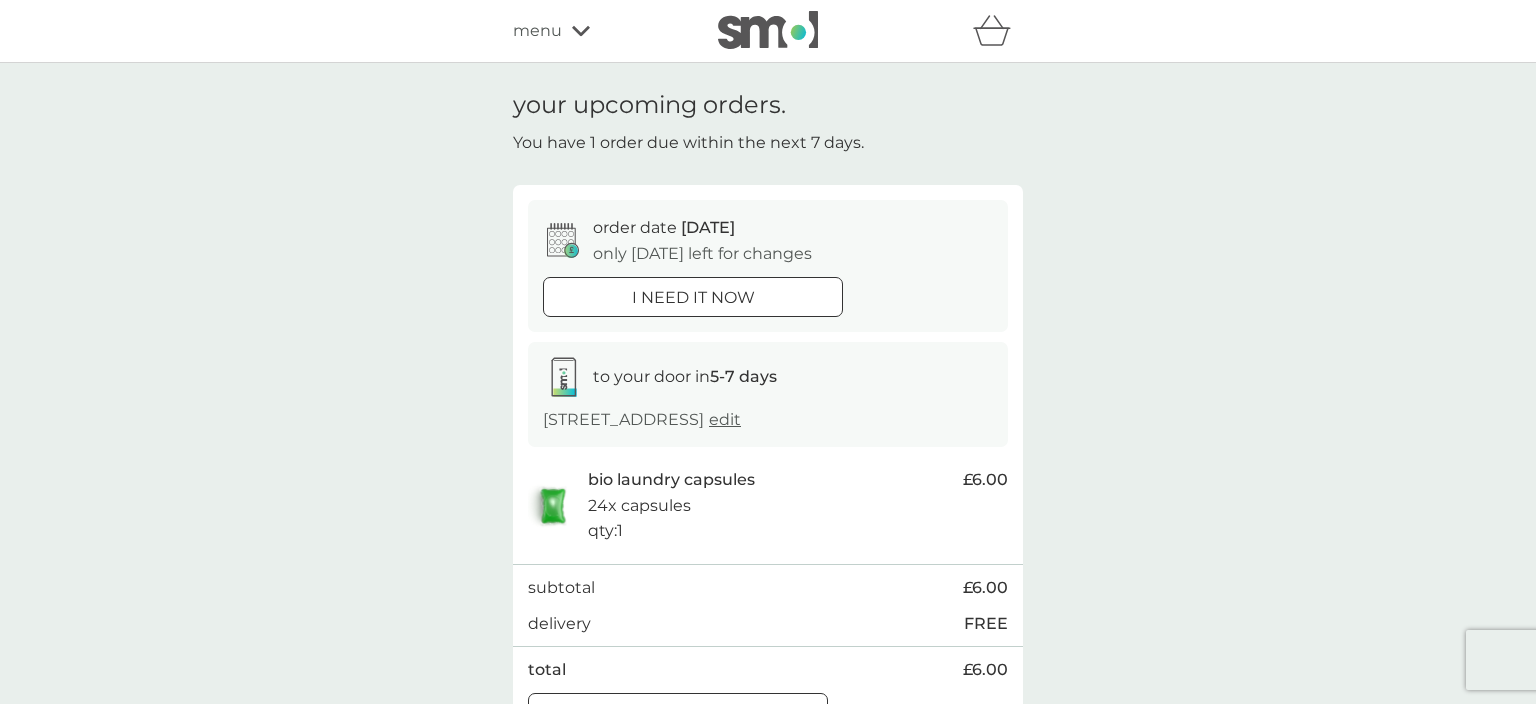 scroll, scrollTop: 281, scrollLeft: 0, axis: vertical 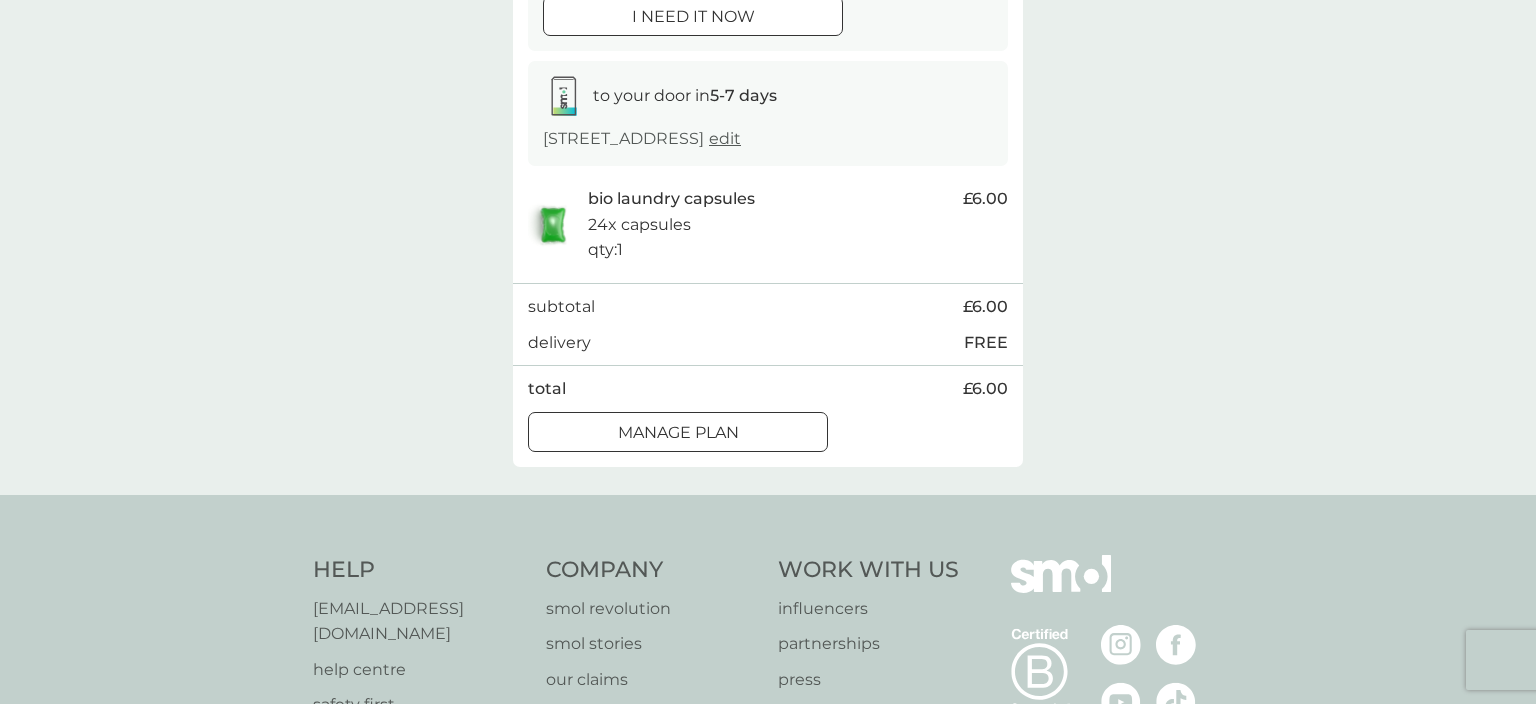 click on "Manage plan" at bounding box center (678, 433) 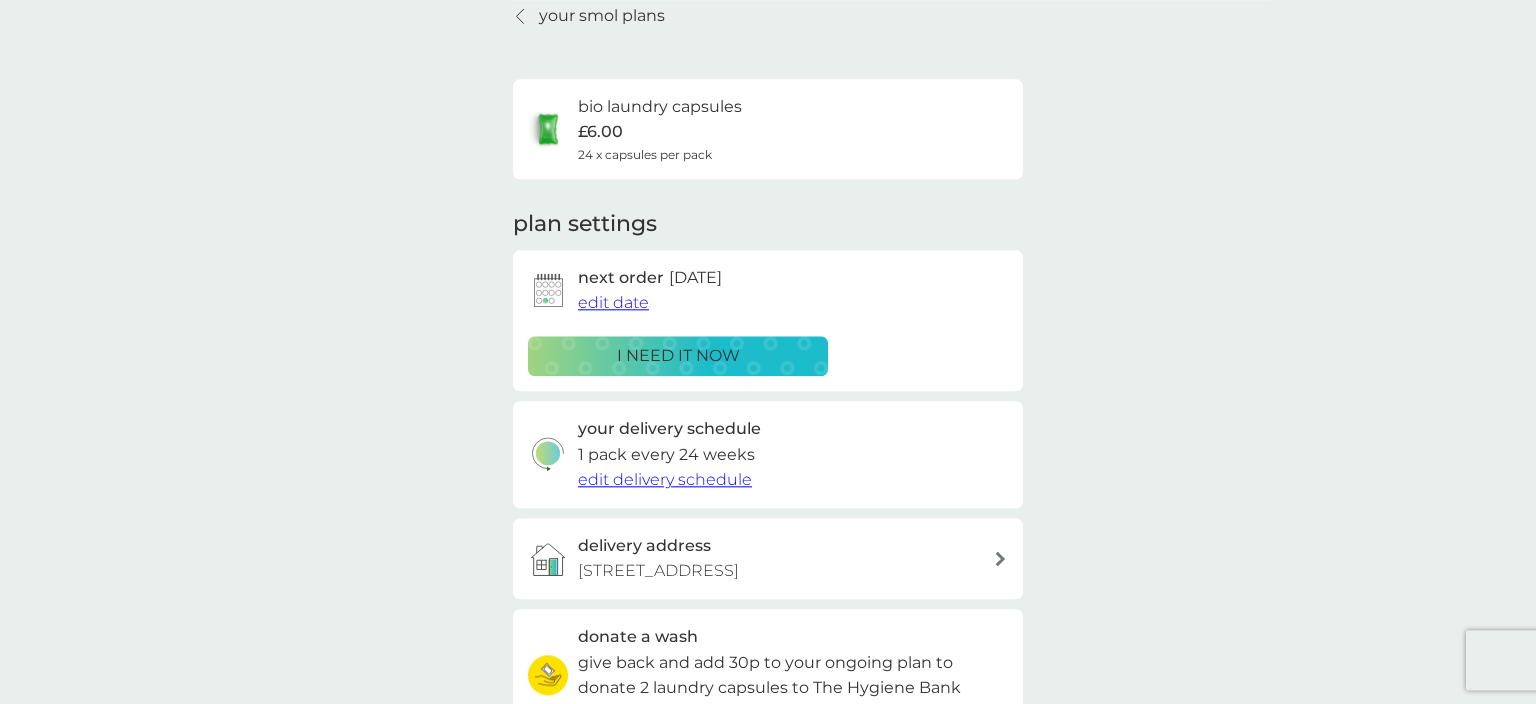 scroll, scrollTop: 0, scrollLeft: 0, axis: both 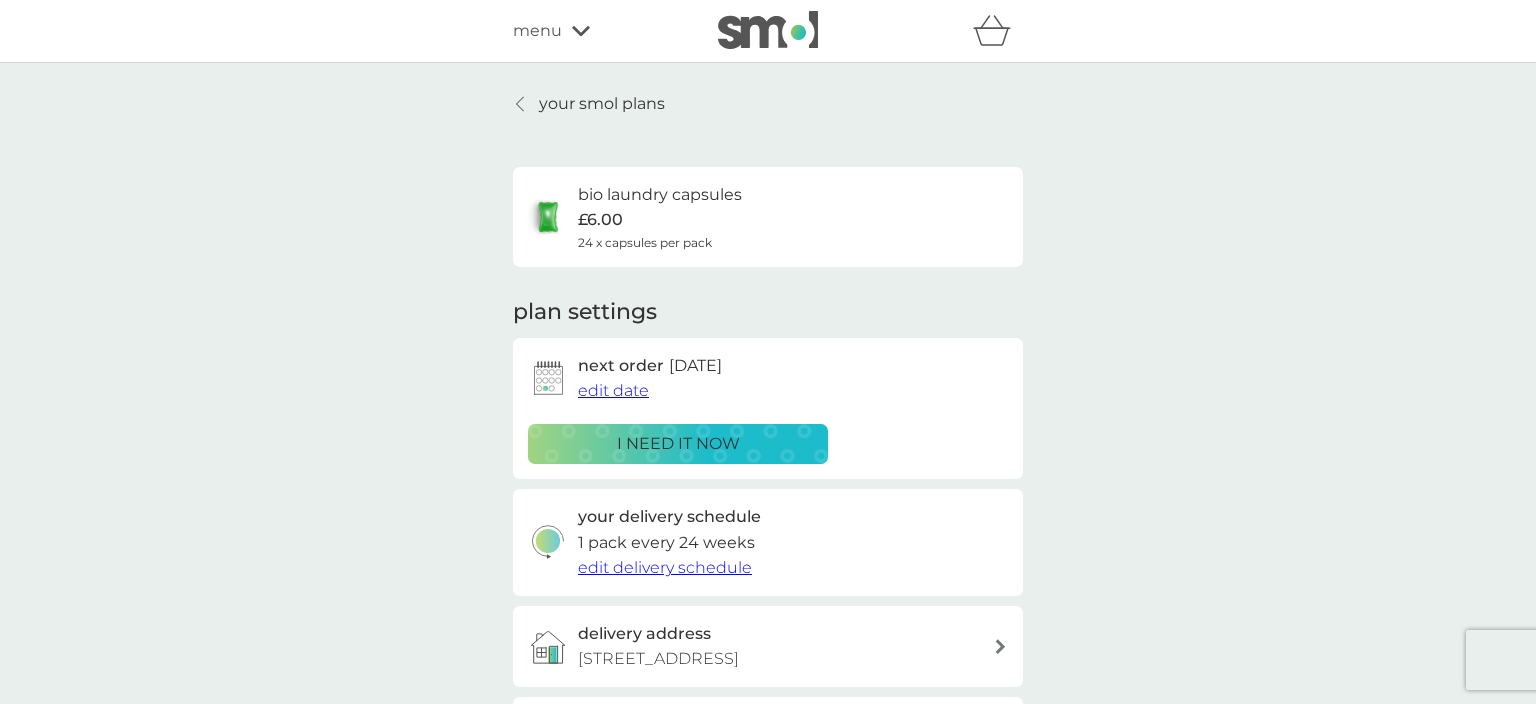 click on "your smol plans bio laundry capsules £6.00 24 x capsules per pack plan settings next order [DATE] edit date i need it now your delivery schedule 1 pack every 24 weeks edit delivery schedule delivery address [STREET_ADDRESS] donate a wash give back and add 30p to your ongoing plan to donate 2 laundry capsules to The Hygiene Bank charity. ADD TO PLAN Pause plan cancel plan" at bounding box center [768, 553] 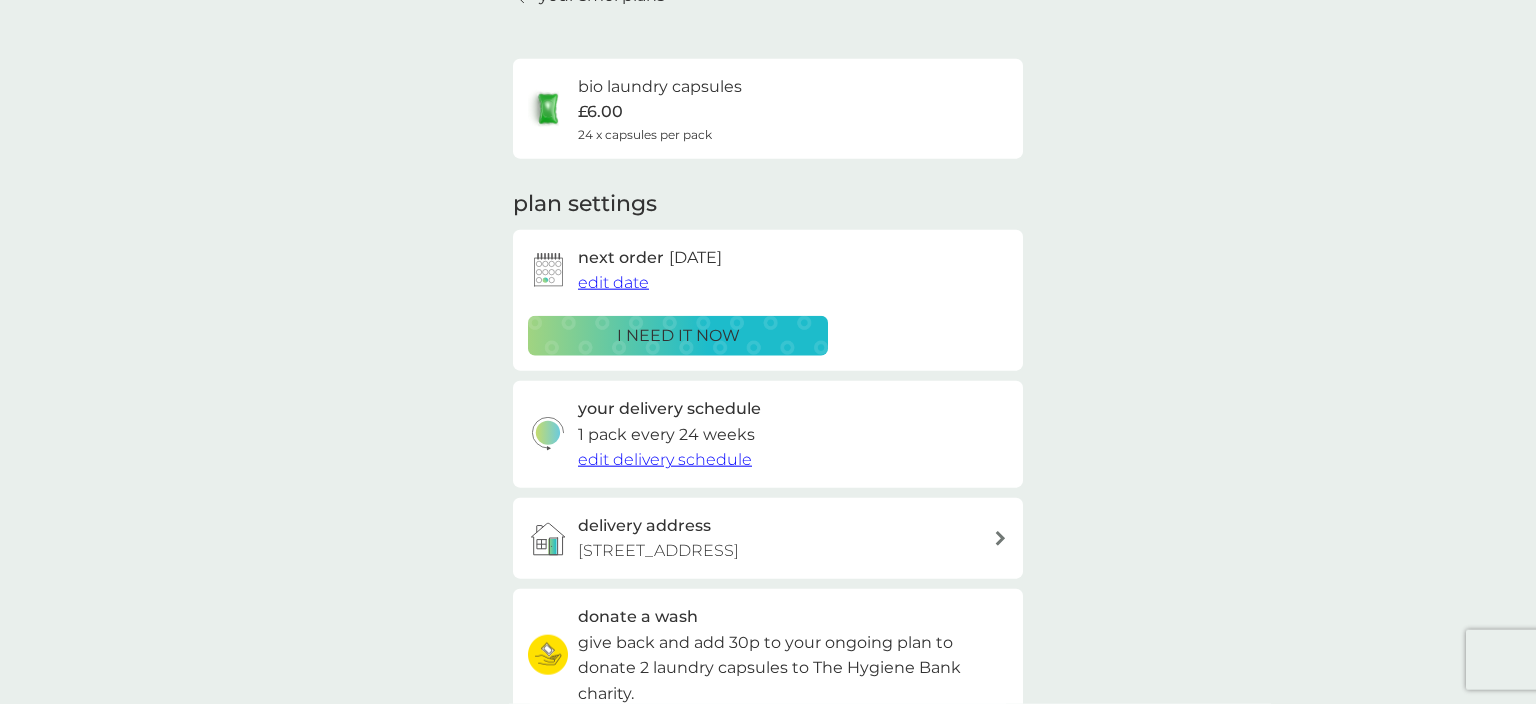 scroll, scrollTop: 0, scrollLeft: 0, axis: both 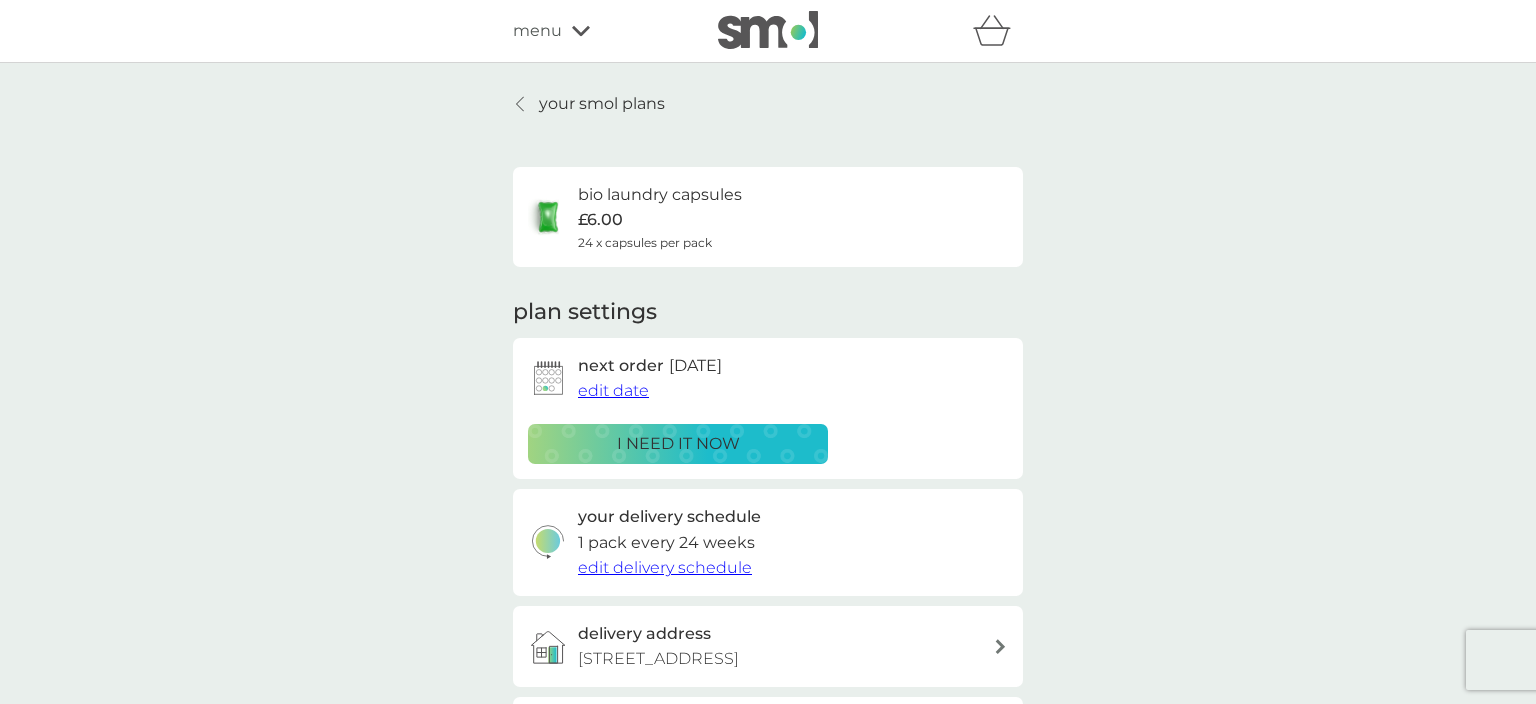 click on "your smol plans" at bounding box center [602, 104] 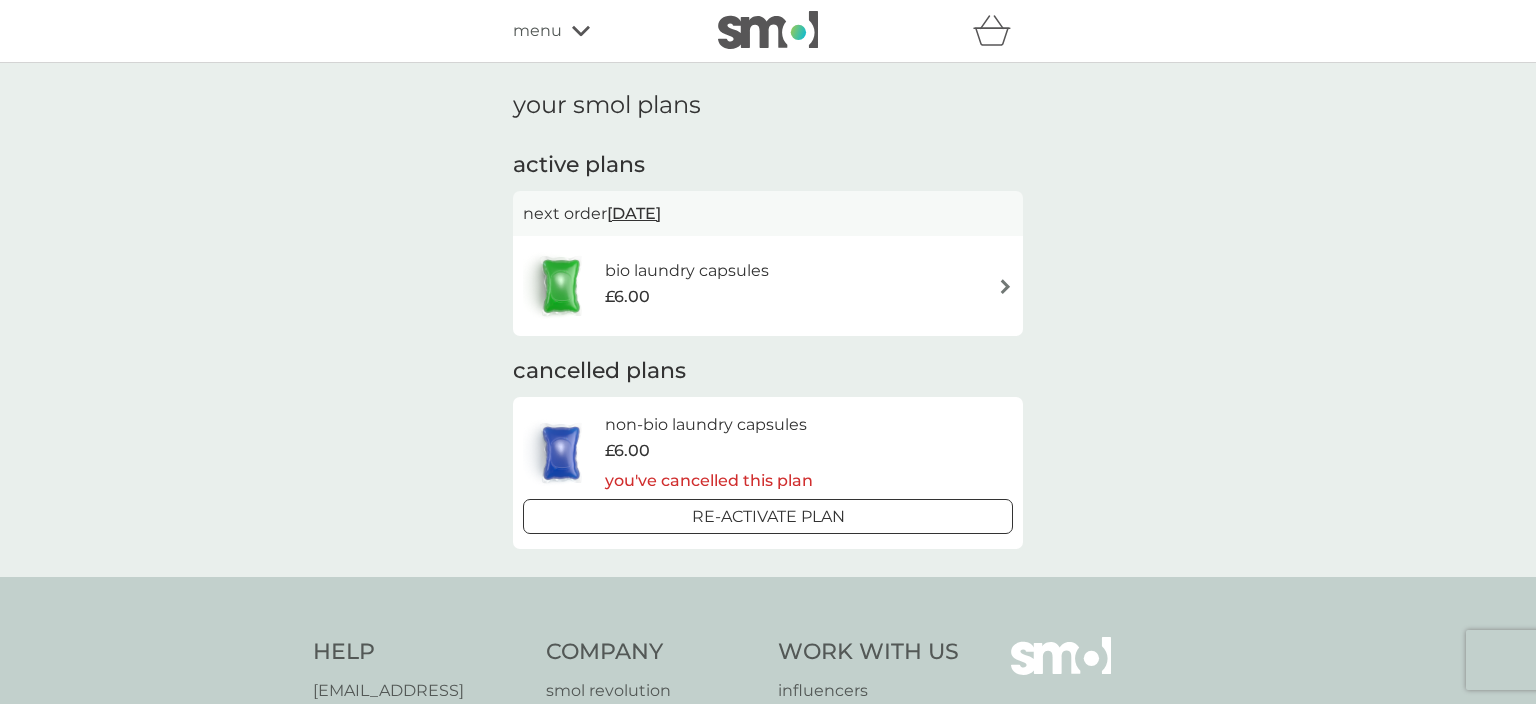 click on "bio laundry capsules" at bounding box center [687, 271] 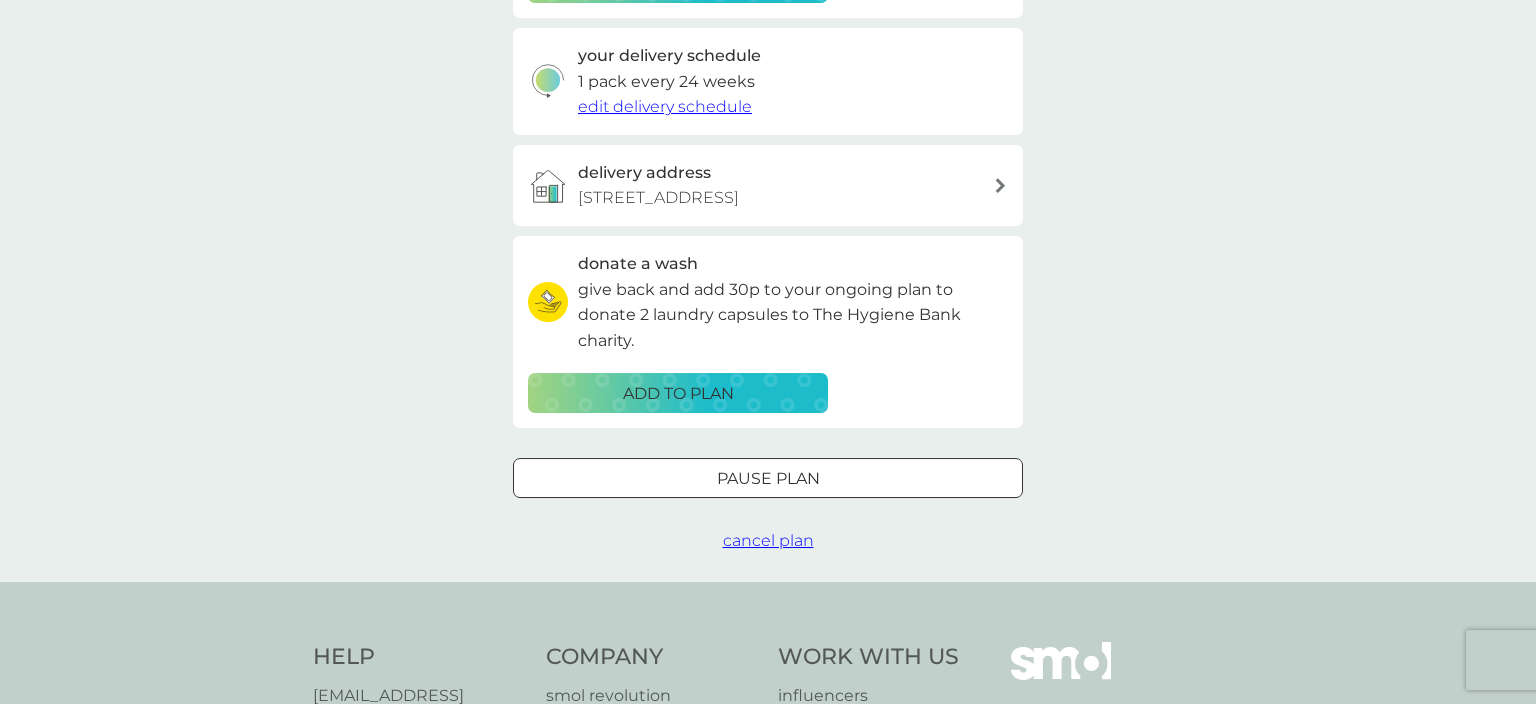scroll, scrollTop: 788, scrollLeft: 0, axis: vertical 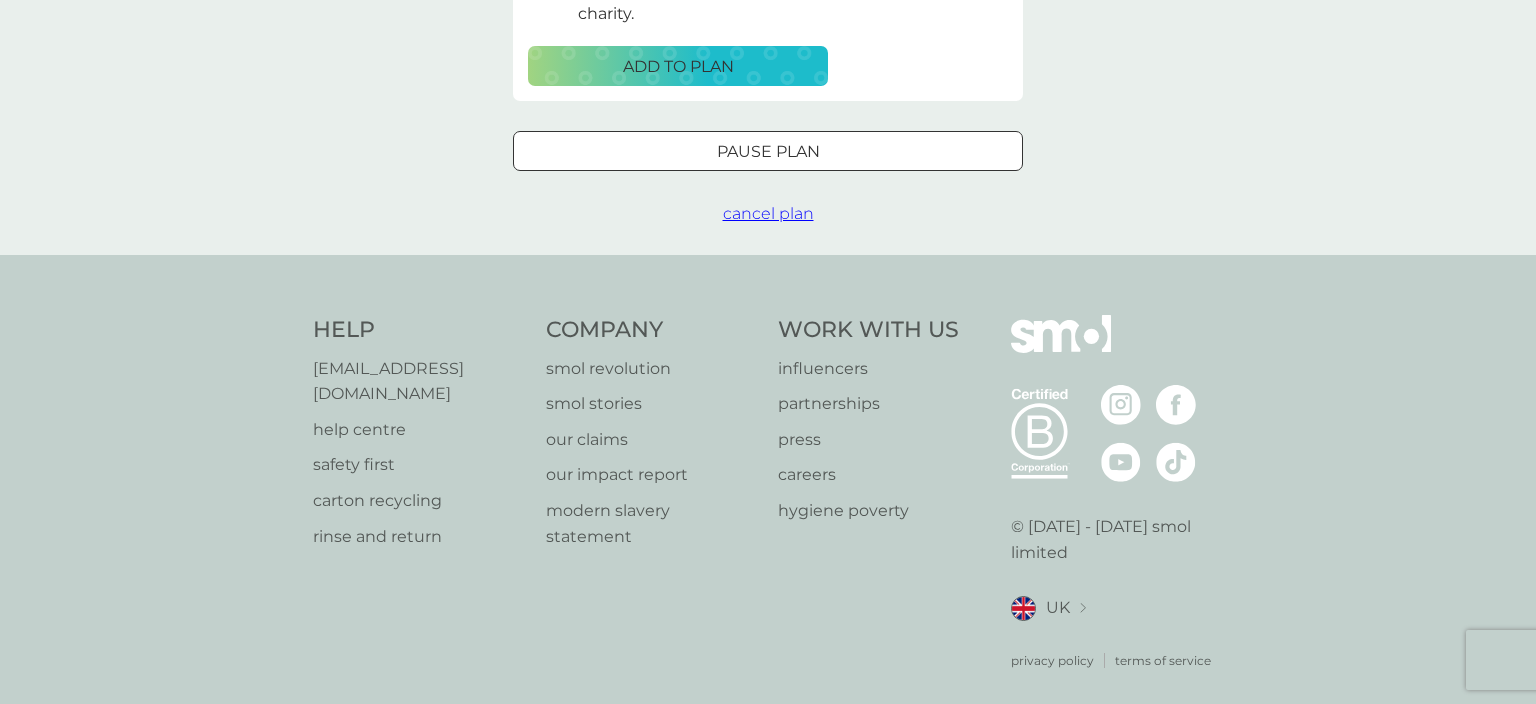 click on "cancel plan" at bounding box center [768, 213] 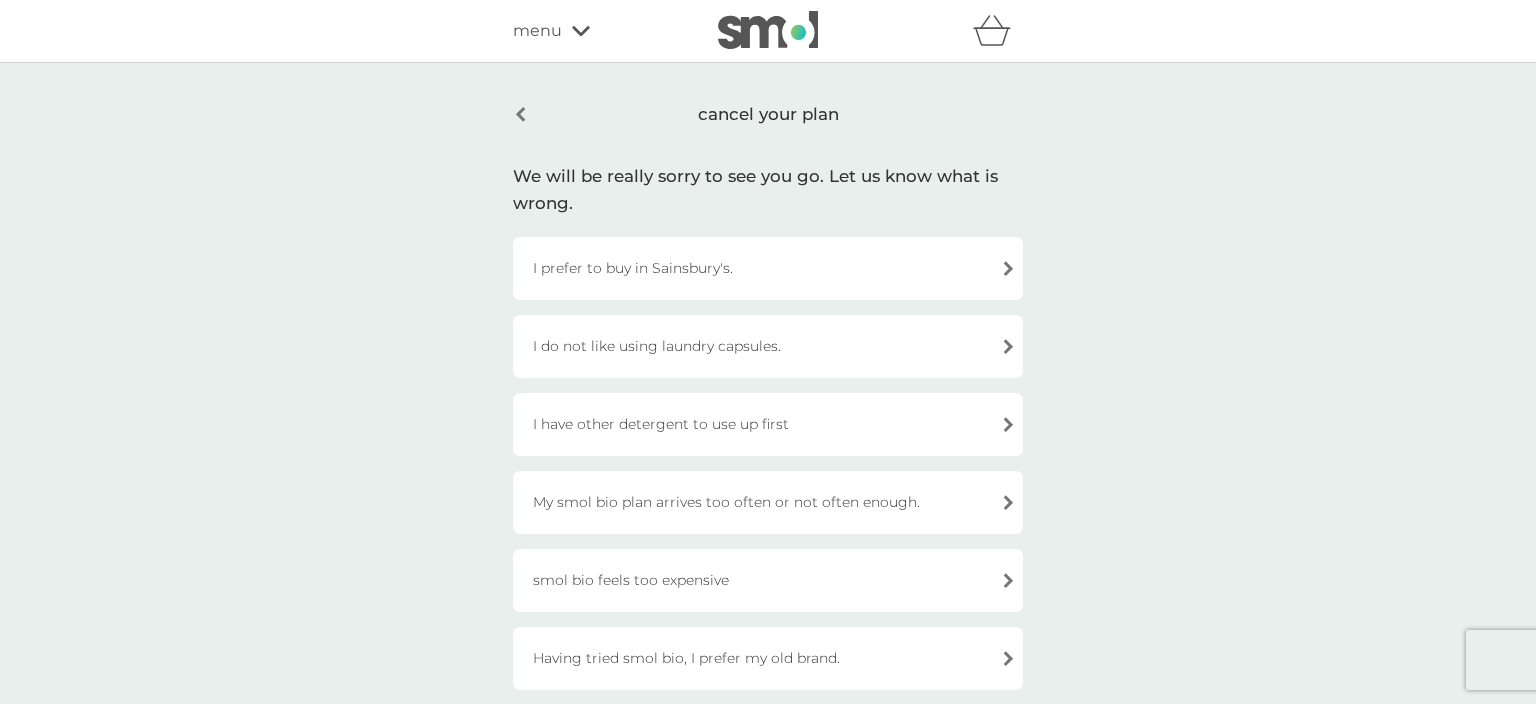 scroll, scrollTop: 281, scrollLeft: 0, axis: vertical 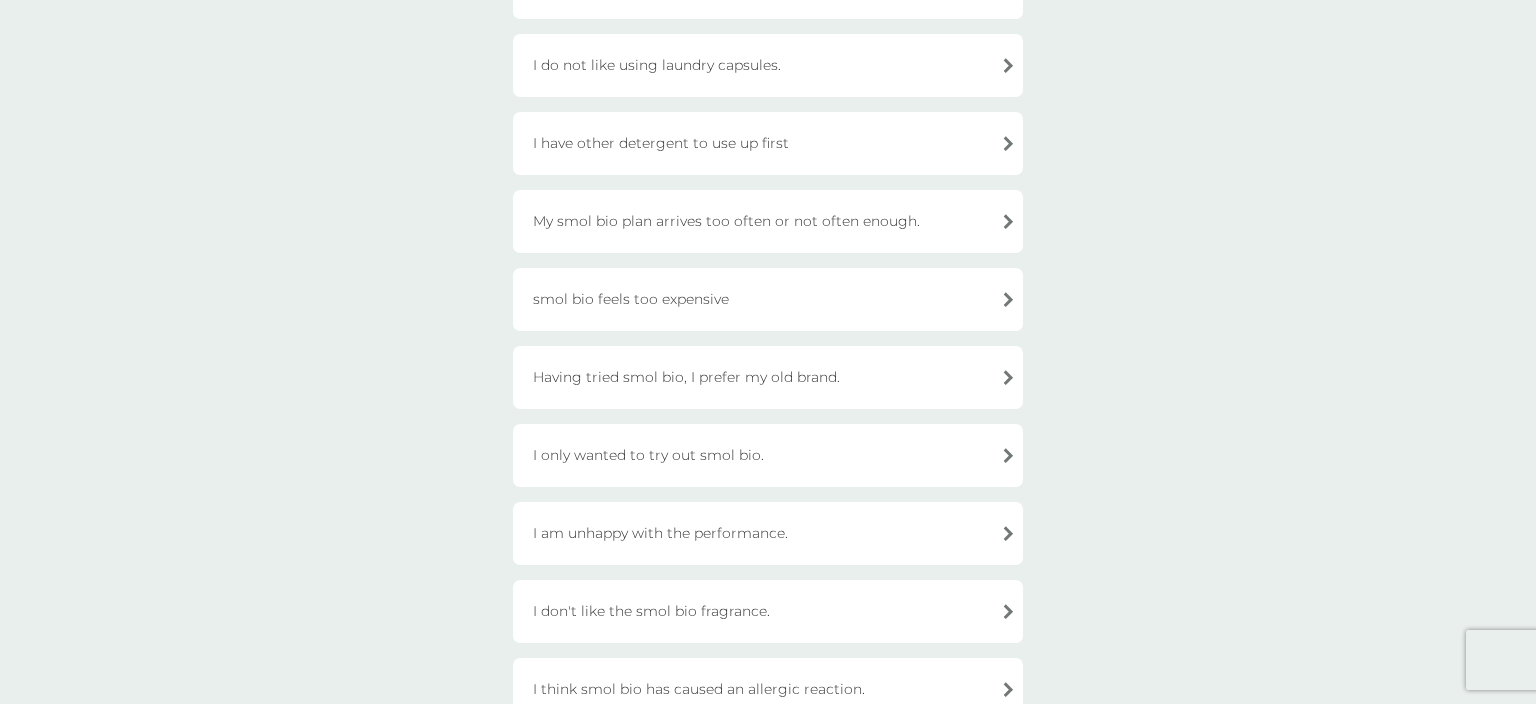 click on "smol bio feels too expensive" at bounding box center (768, 299) 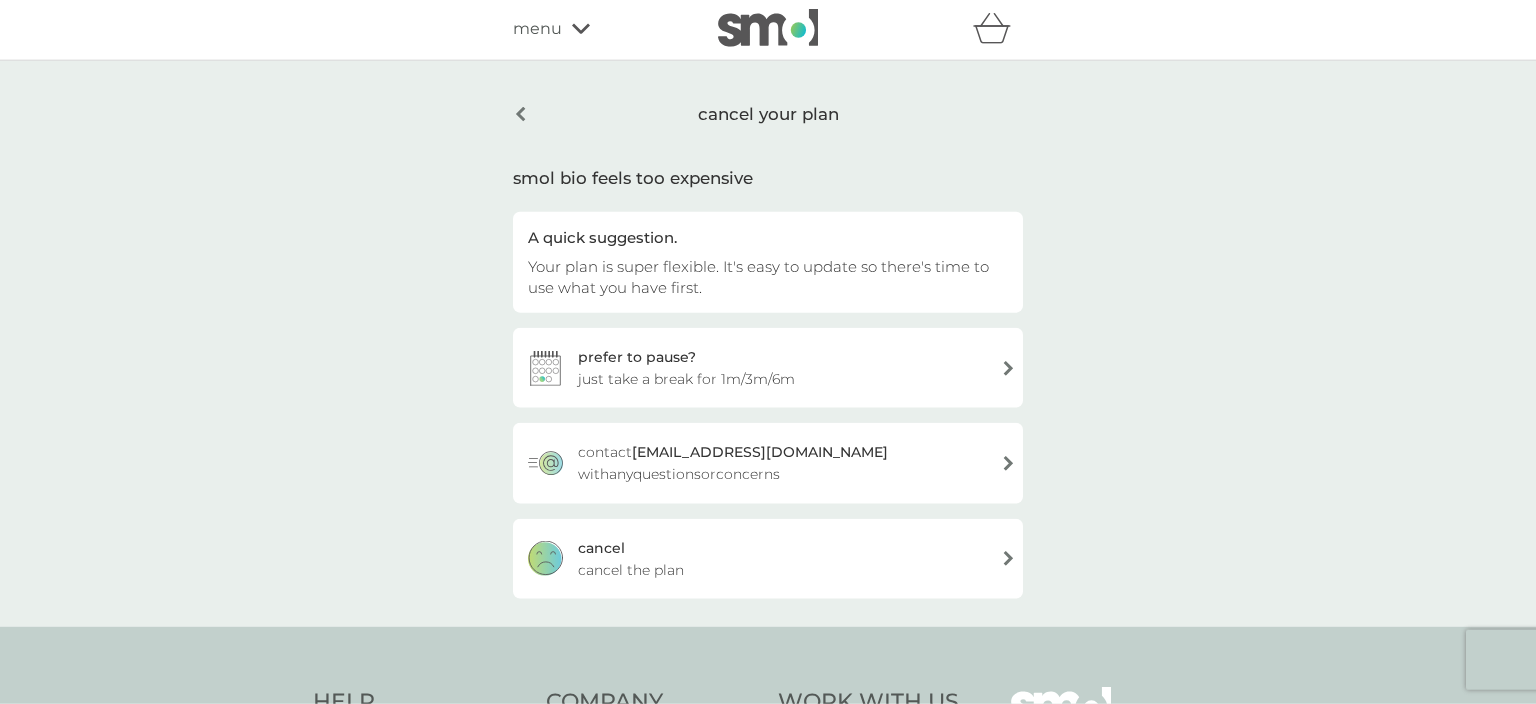 scroll, scrollTop: 0, scrollLeft: 0, axis: both 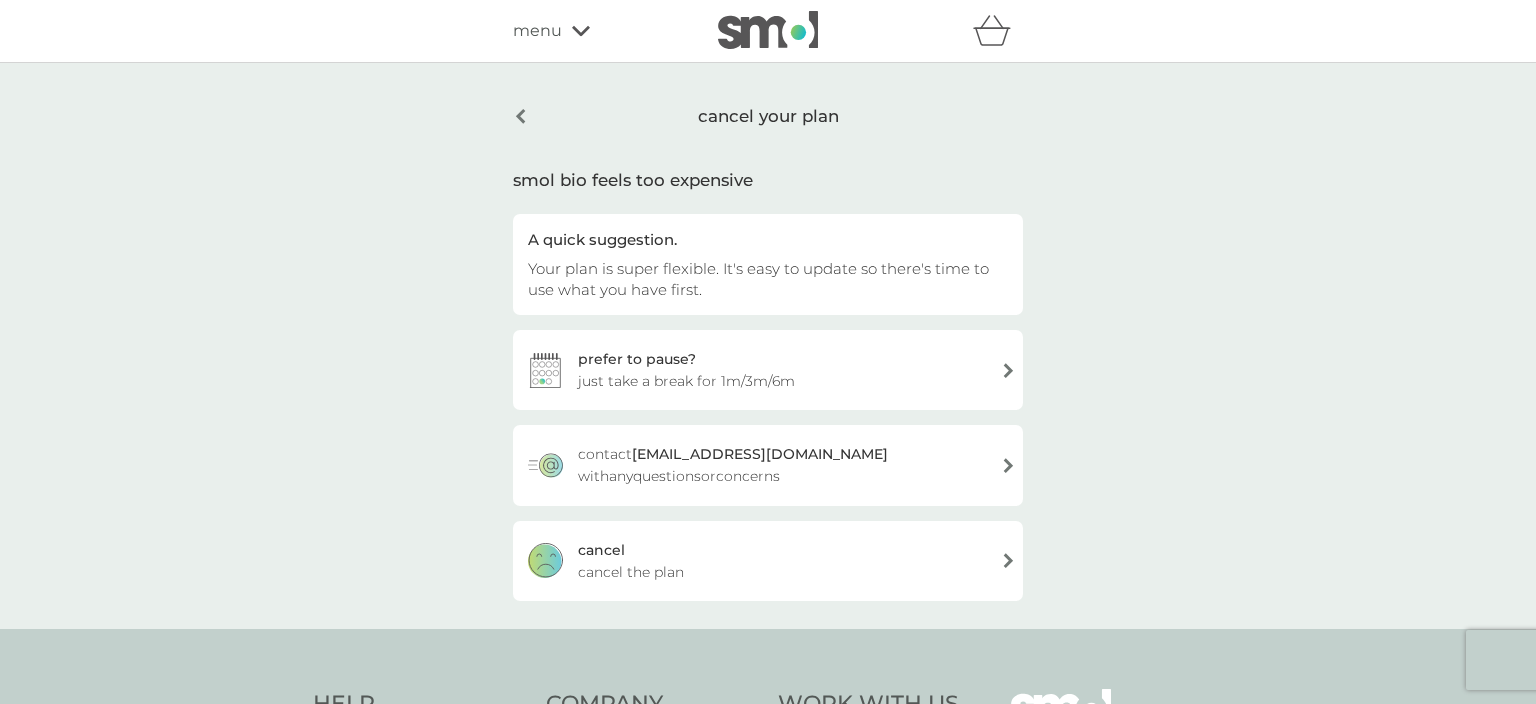 click on "[PERSON_NAME] the plan" at bounding box center (768, 561) 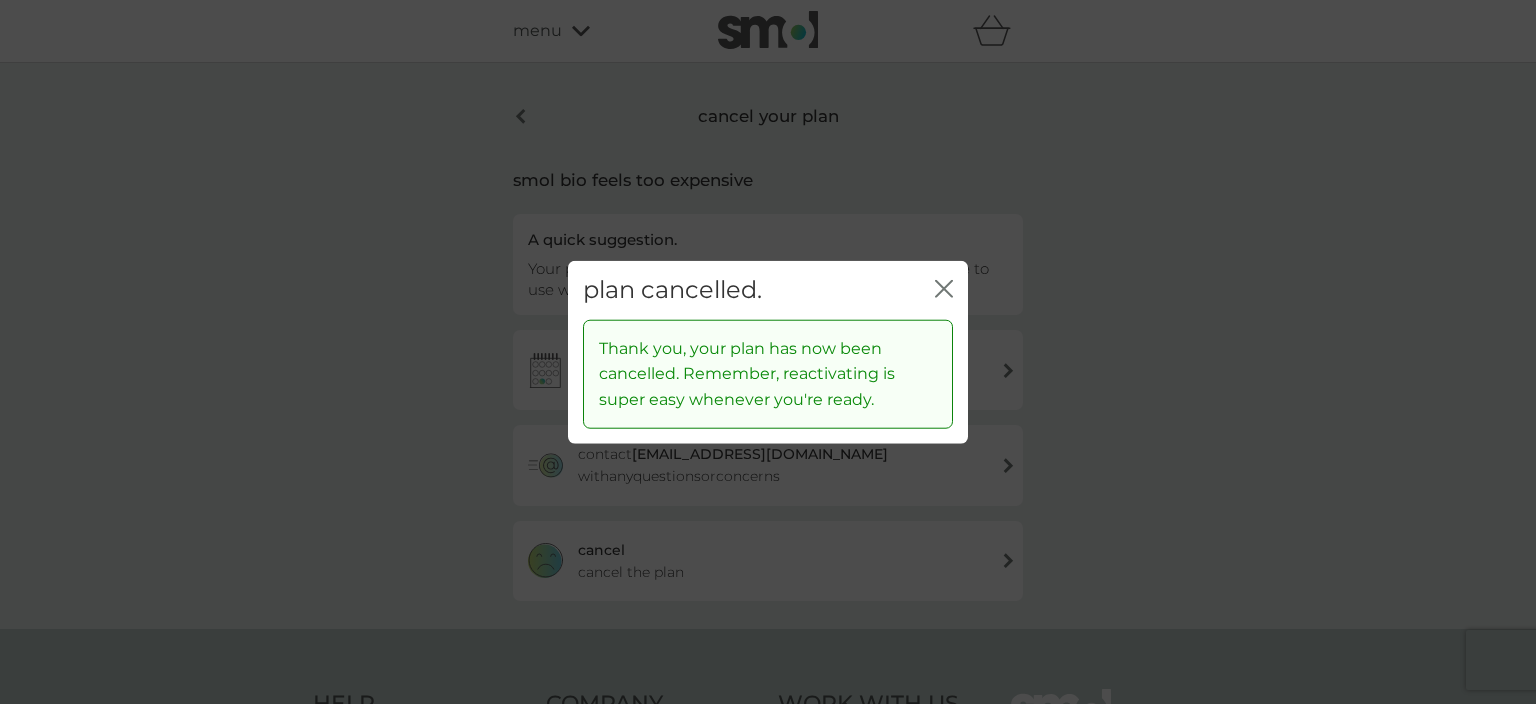 click on "close" 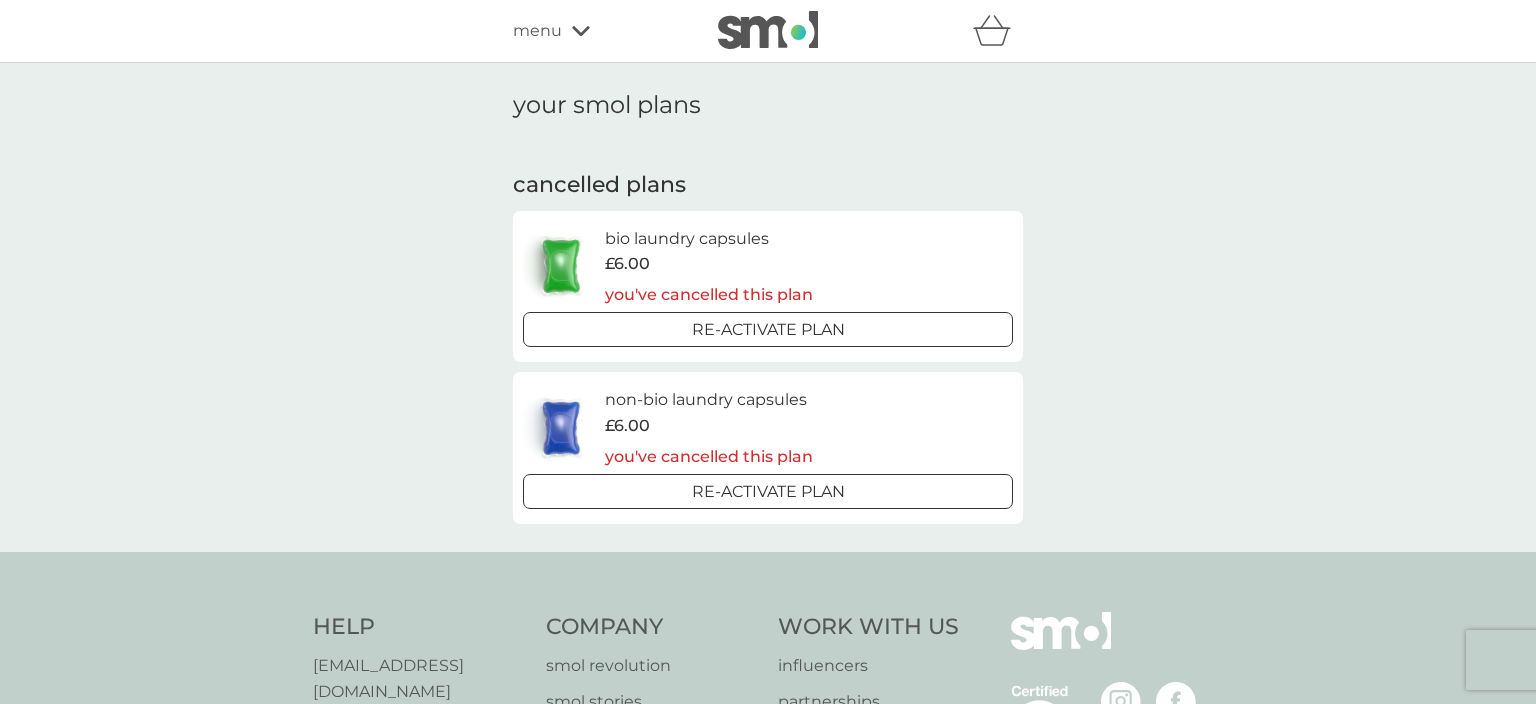 click on "menu" at bounding box center [537, 31] 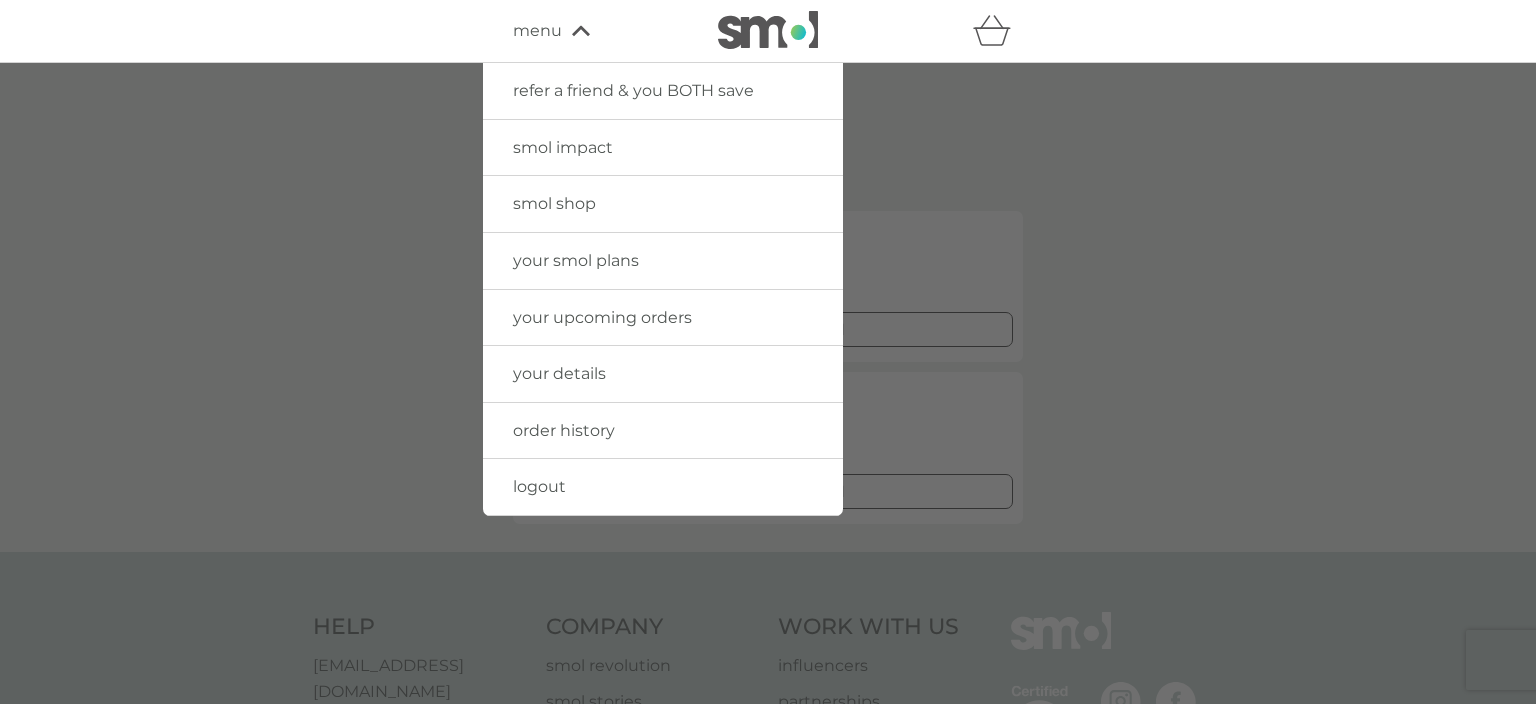 click on "smol shop" at bounding box center (554, 203) 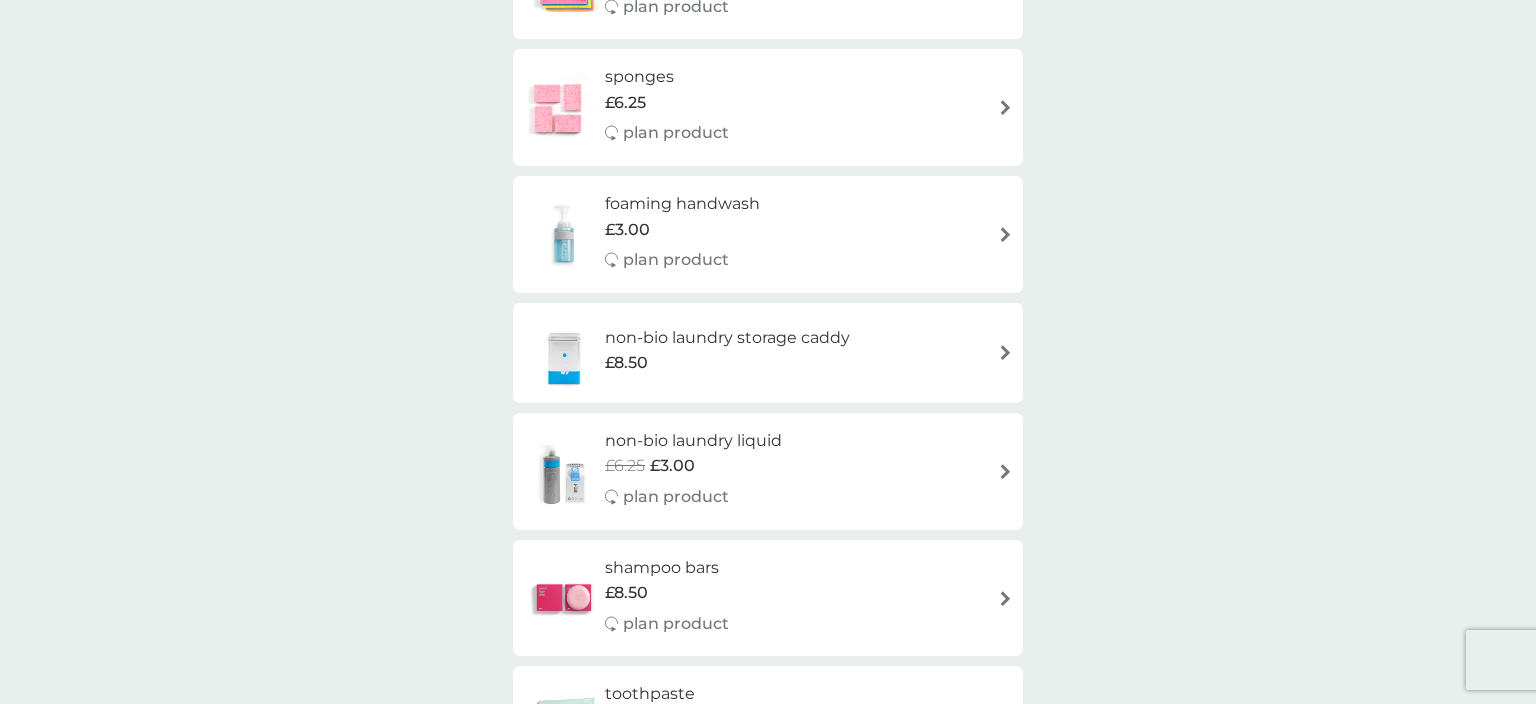 scroll, scrollTop: 2252, scrollLeft: 0, axis: vertical 